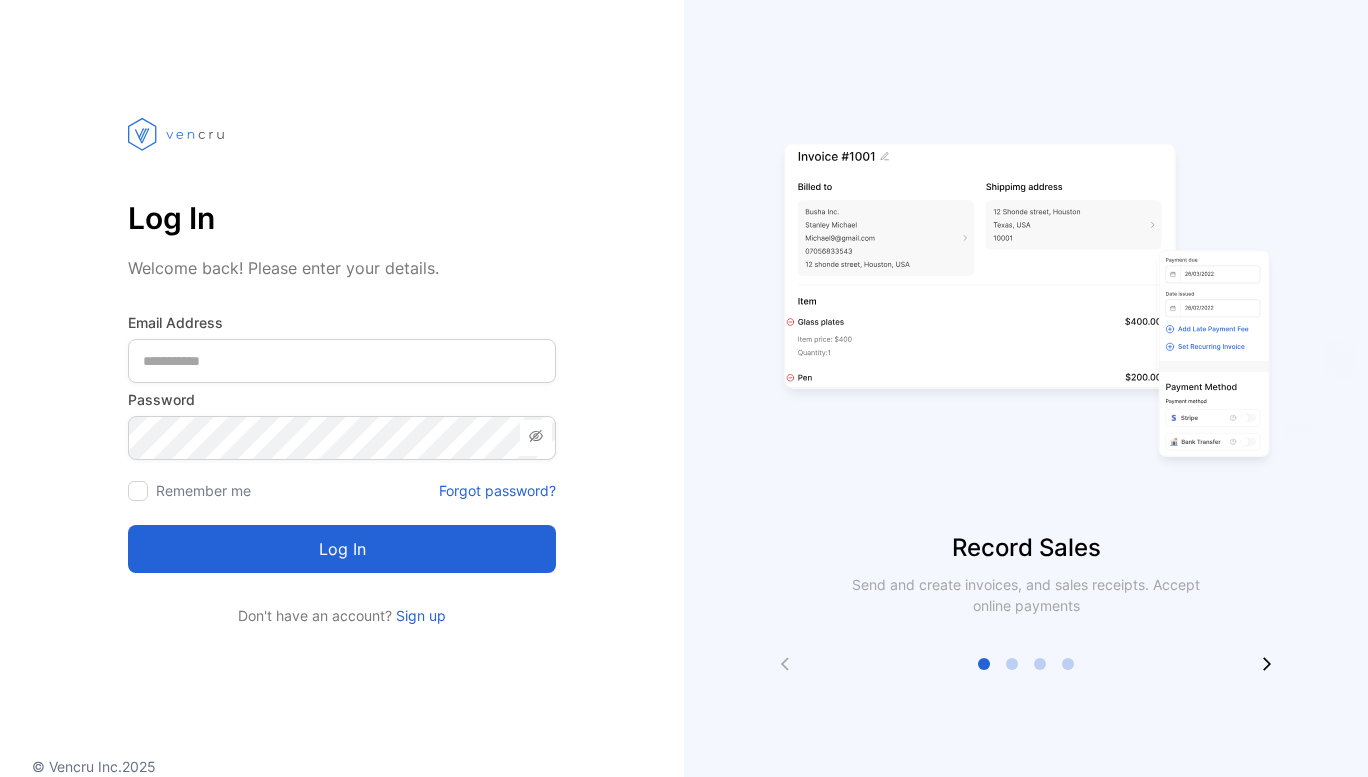 scroll, scrollTop: 0, scrollLeft: 0, axis: both 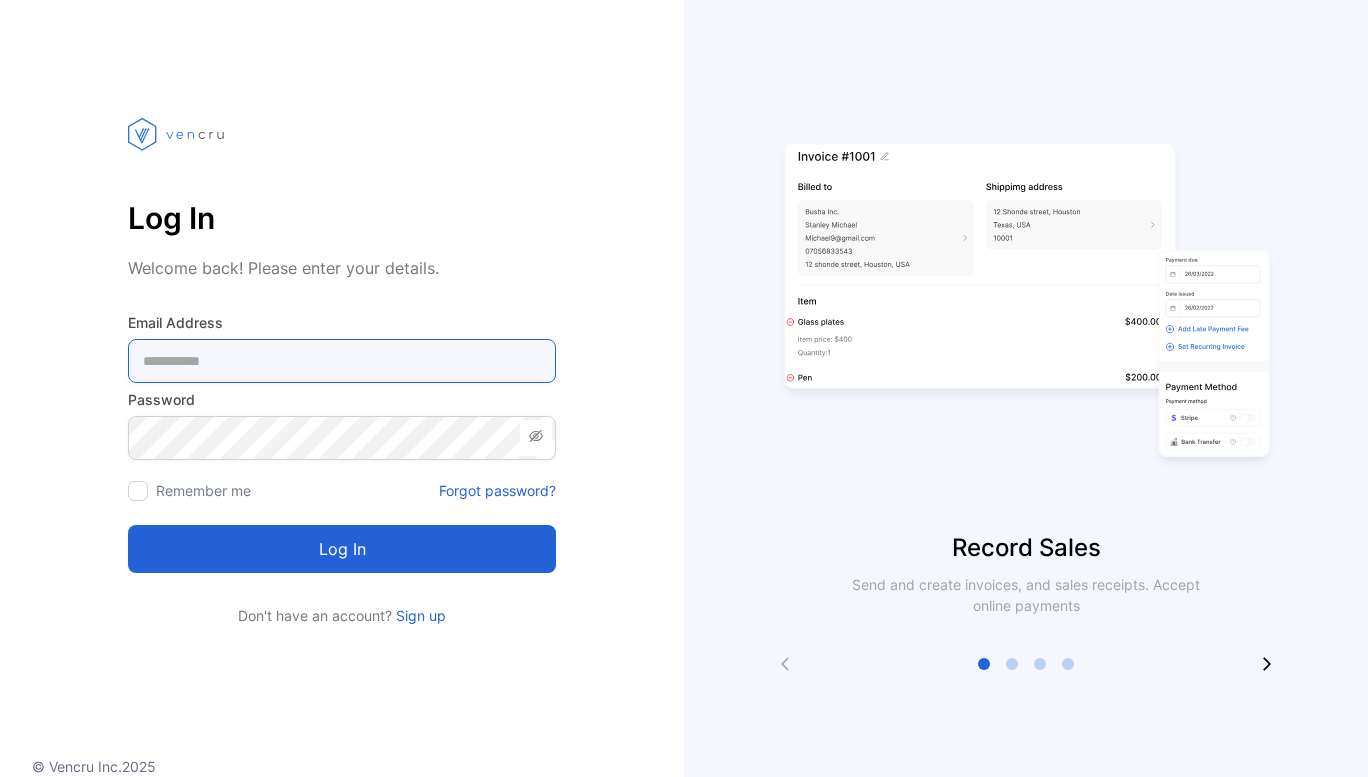 click at bounding box center [342, 361] 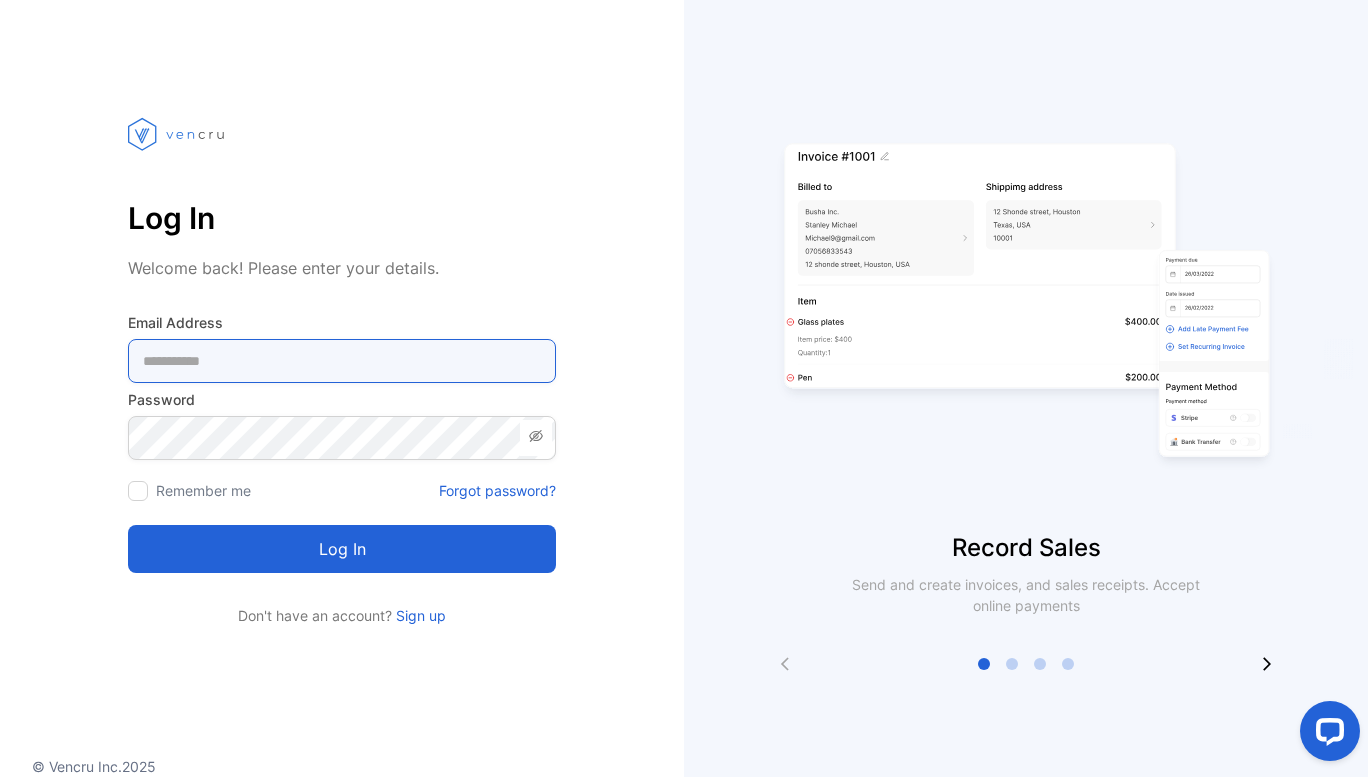 scroll, scrollTop: 0, scrollLeft: 0, axis: both 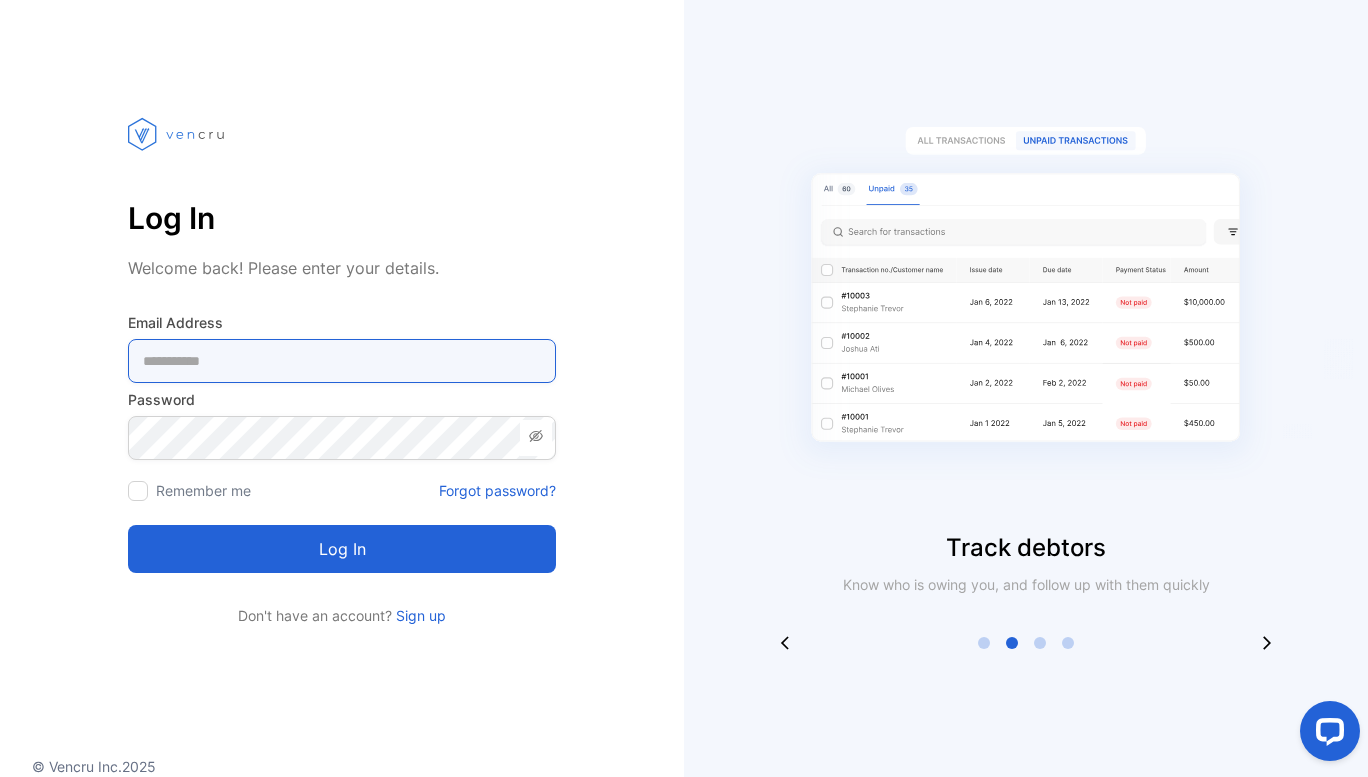 type on "**********" 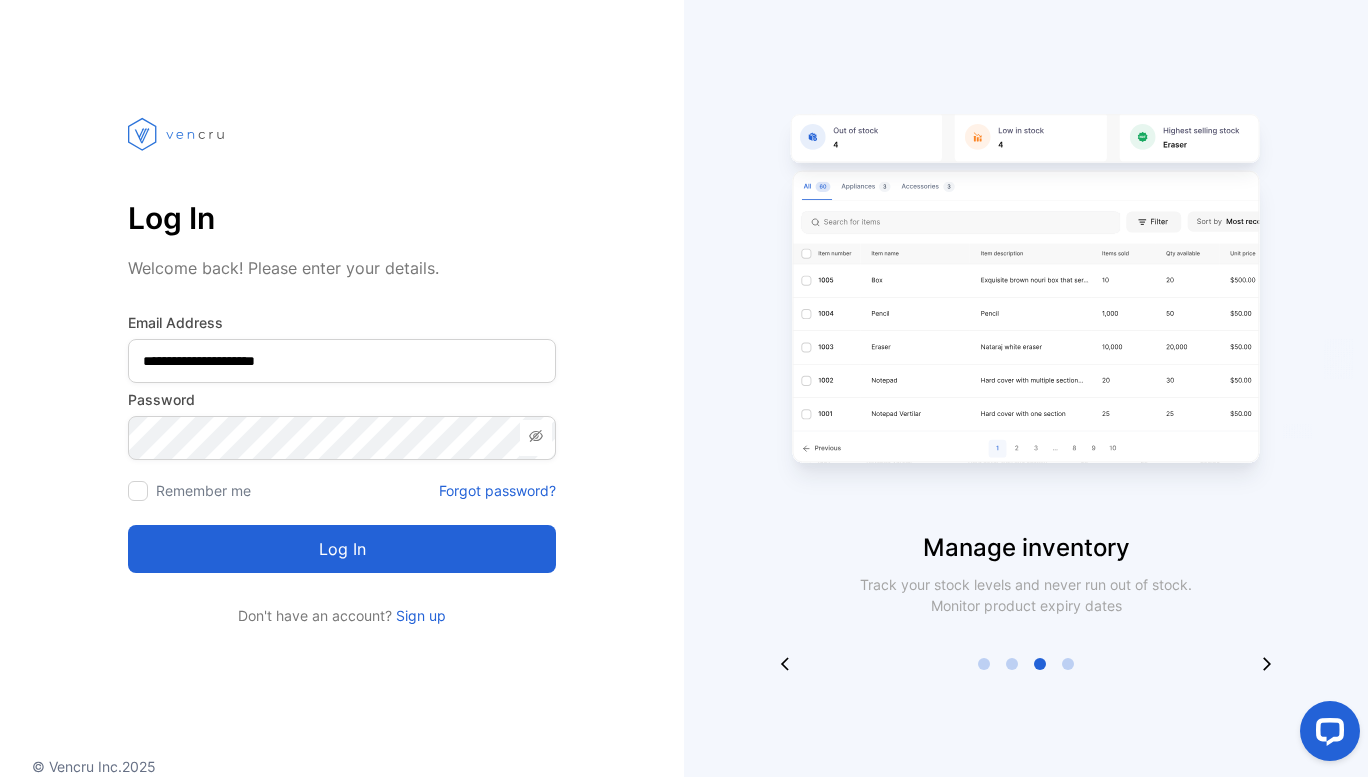 click on "Log in" at bounding box center [342, 549] 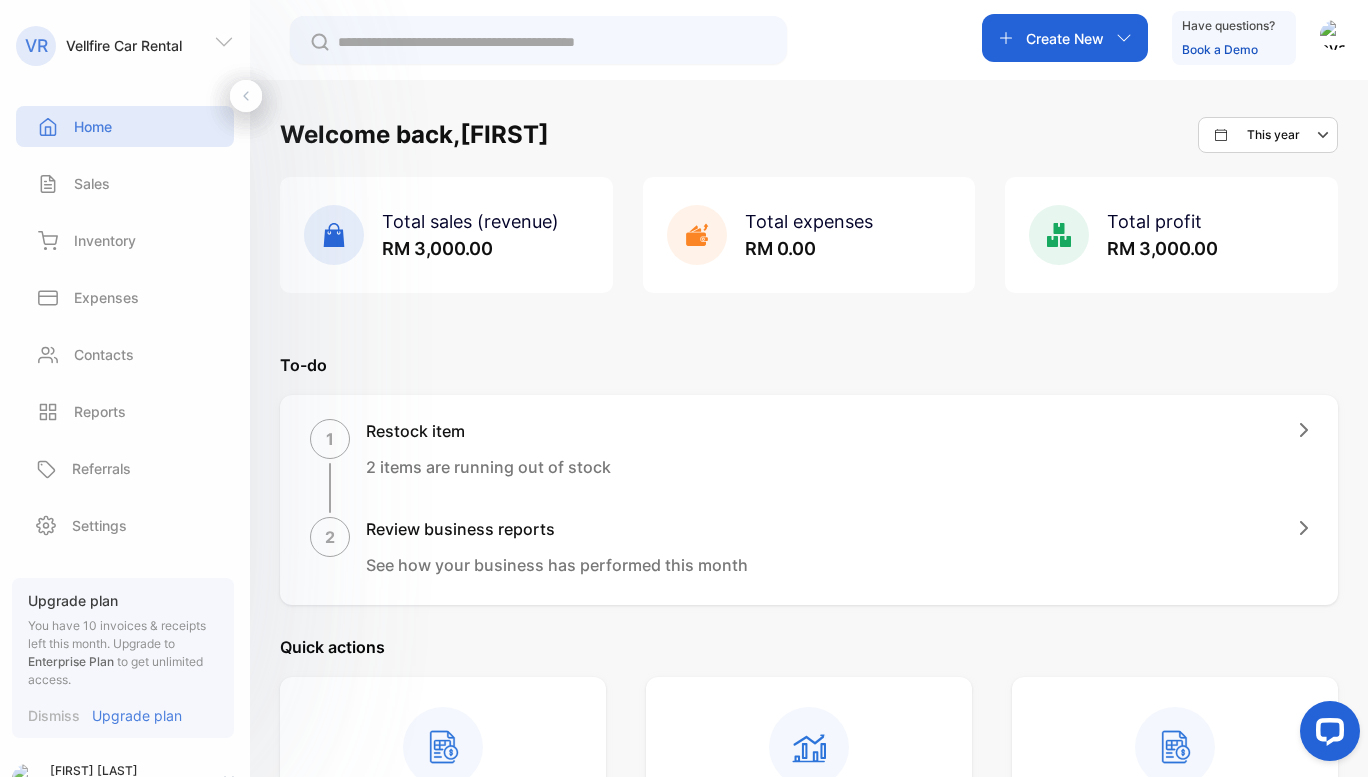 click on "Create New" at bounding box center (1065, 38) 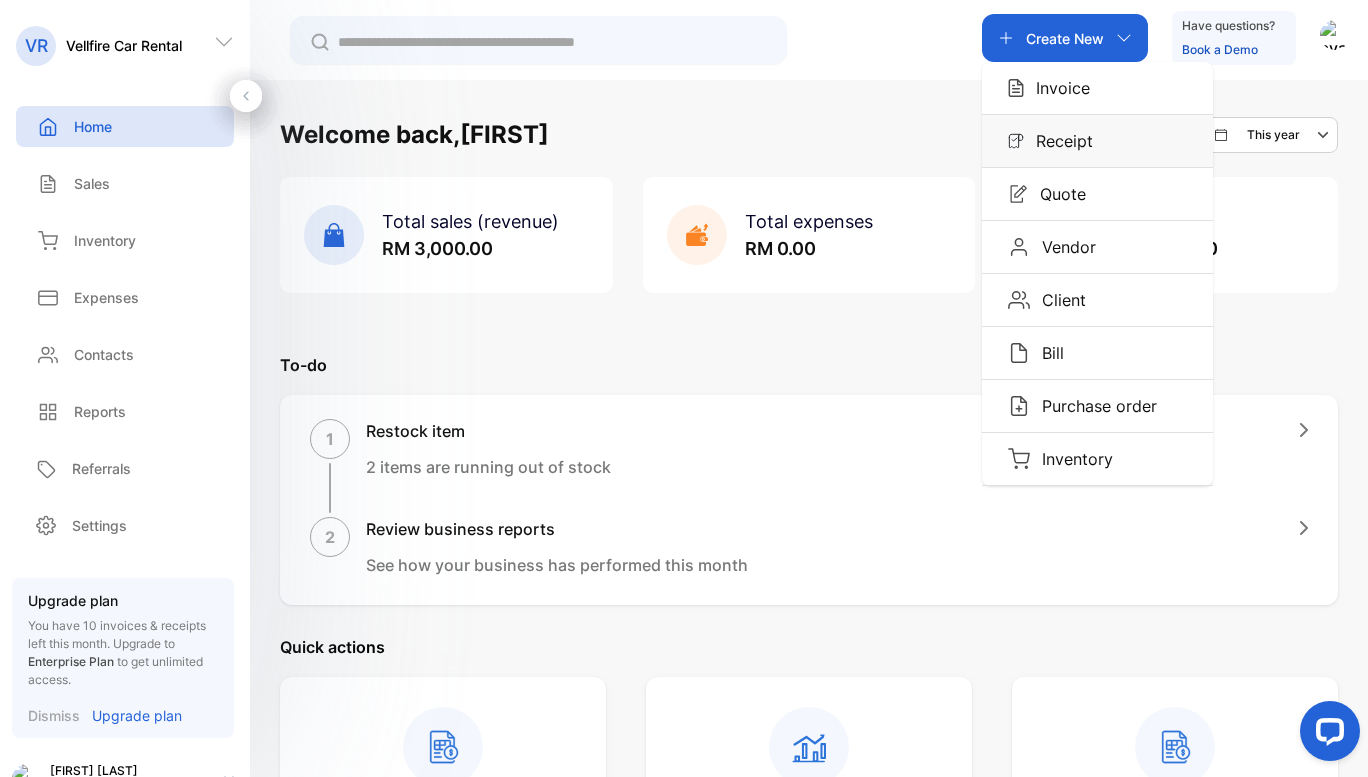 click on "Receipt" at bounding box center (1057, 88) 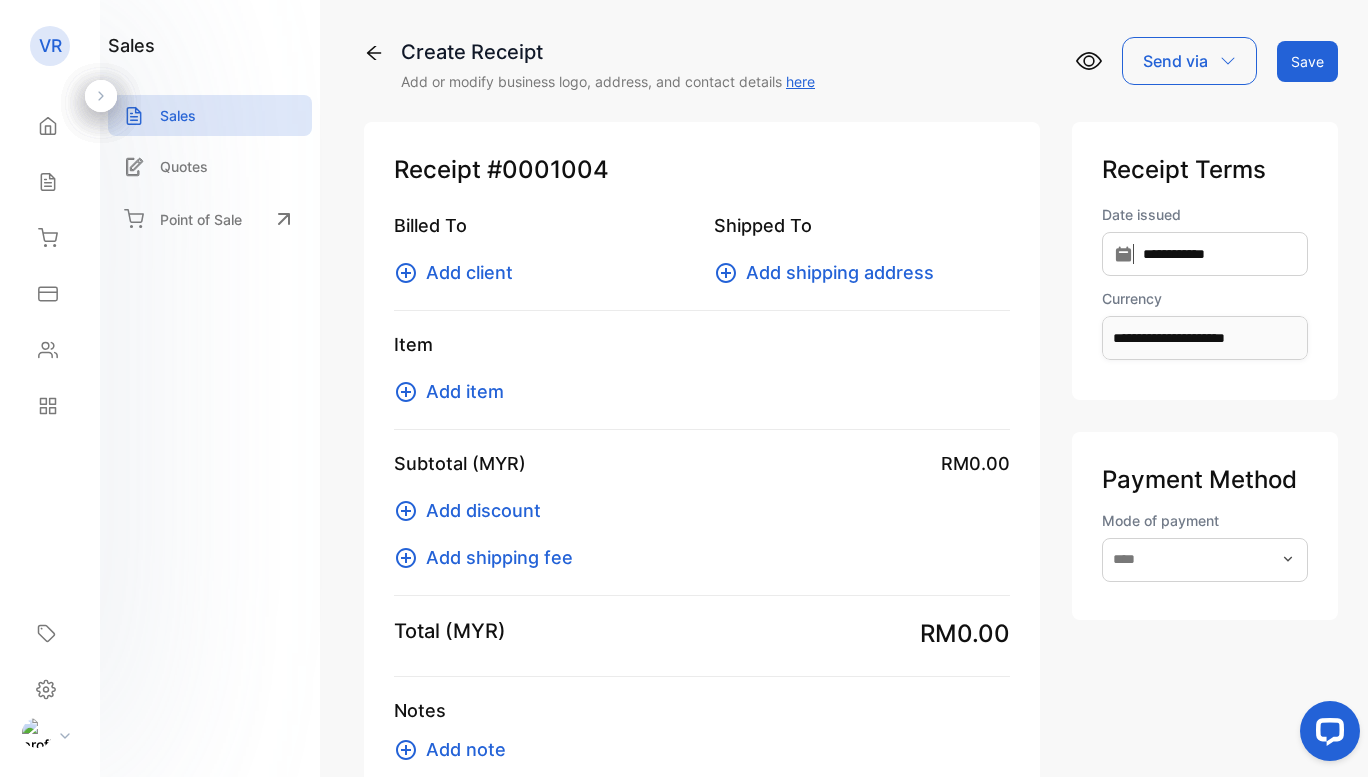 click on "Add client" at bounding box center (469, 272) 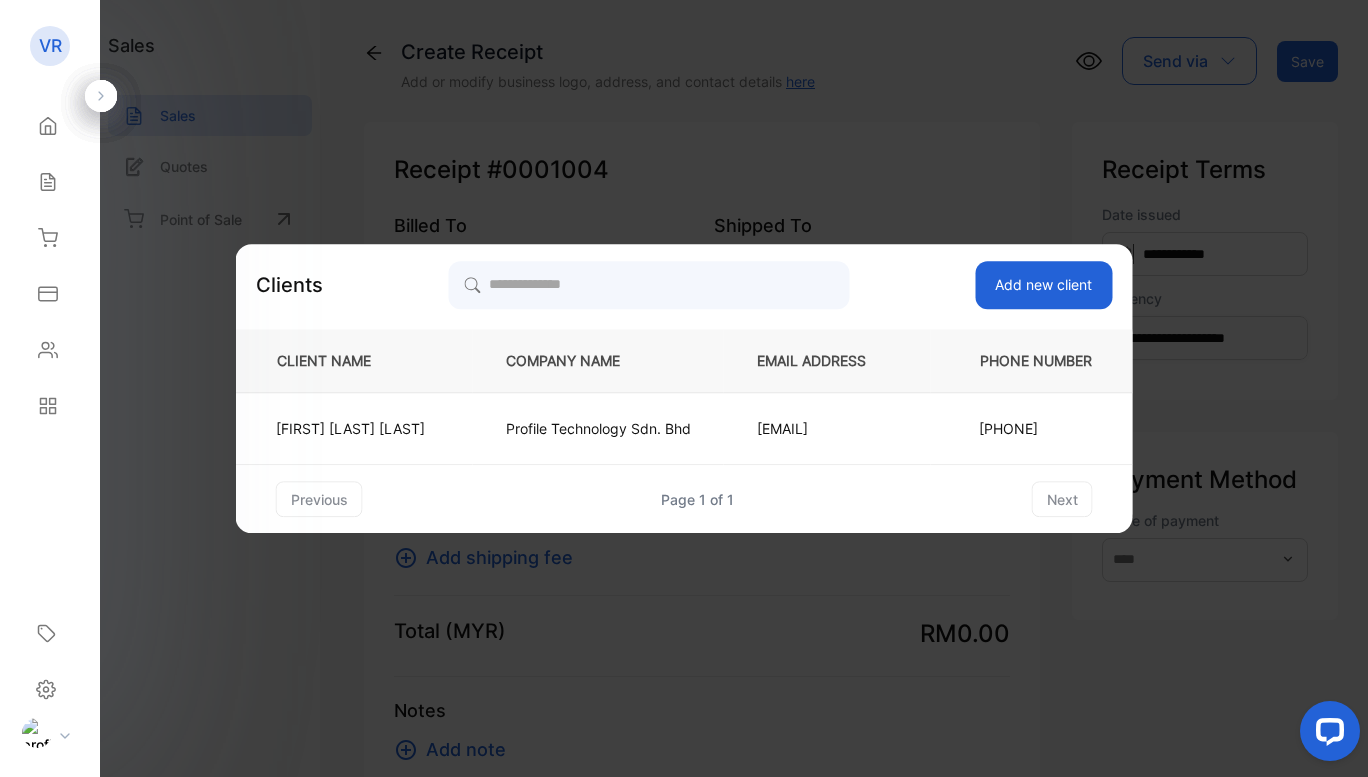 click on "Add new client" at bounding box center [1043, 285] 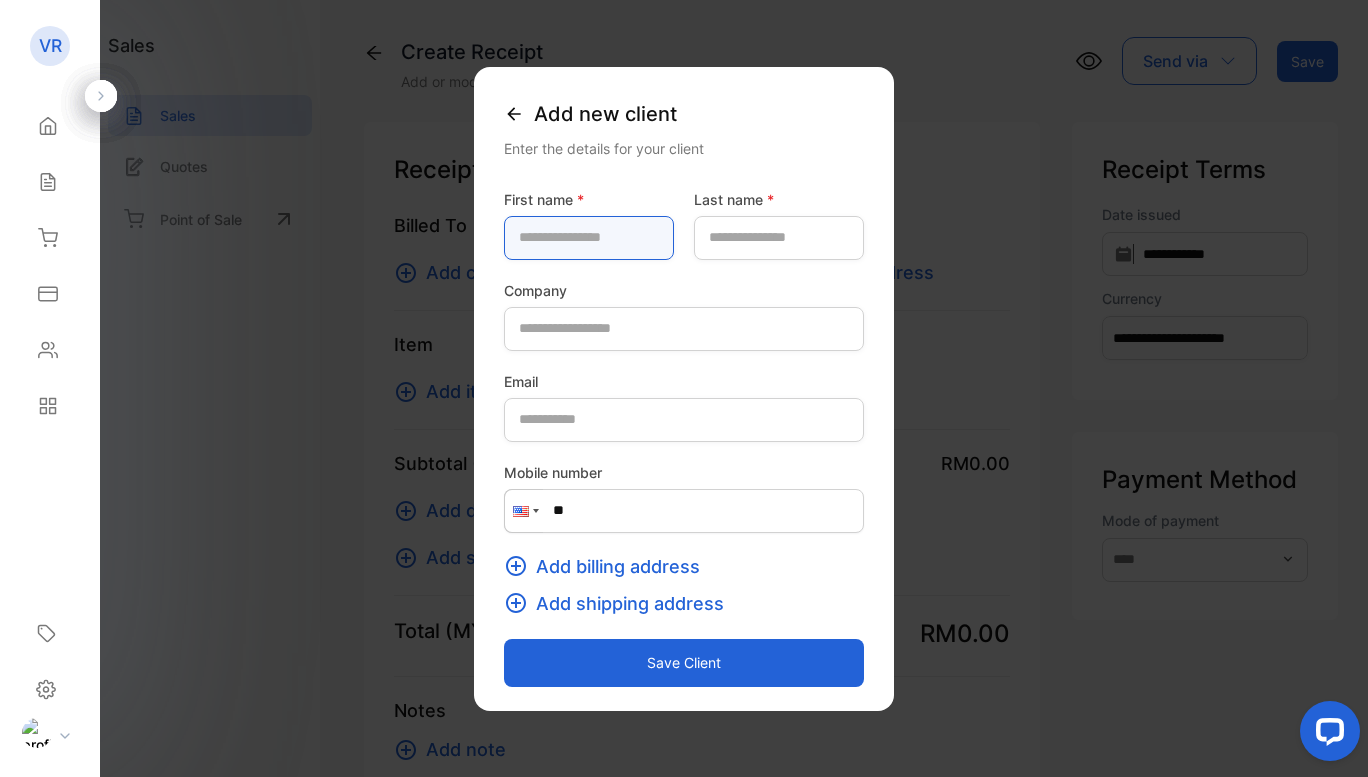 click at bounding box center [589, 238] 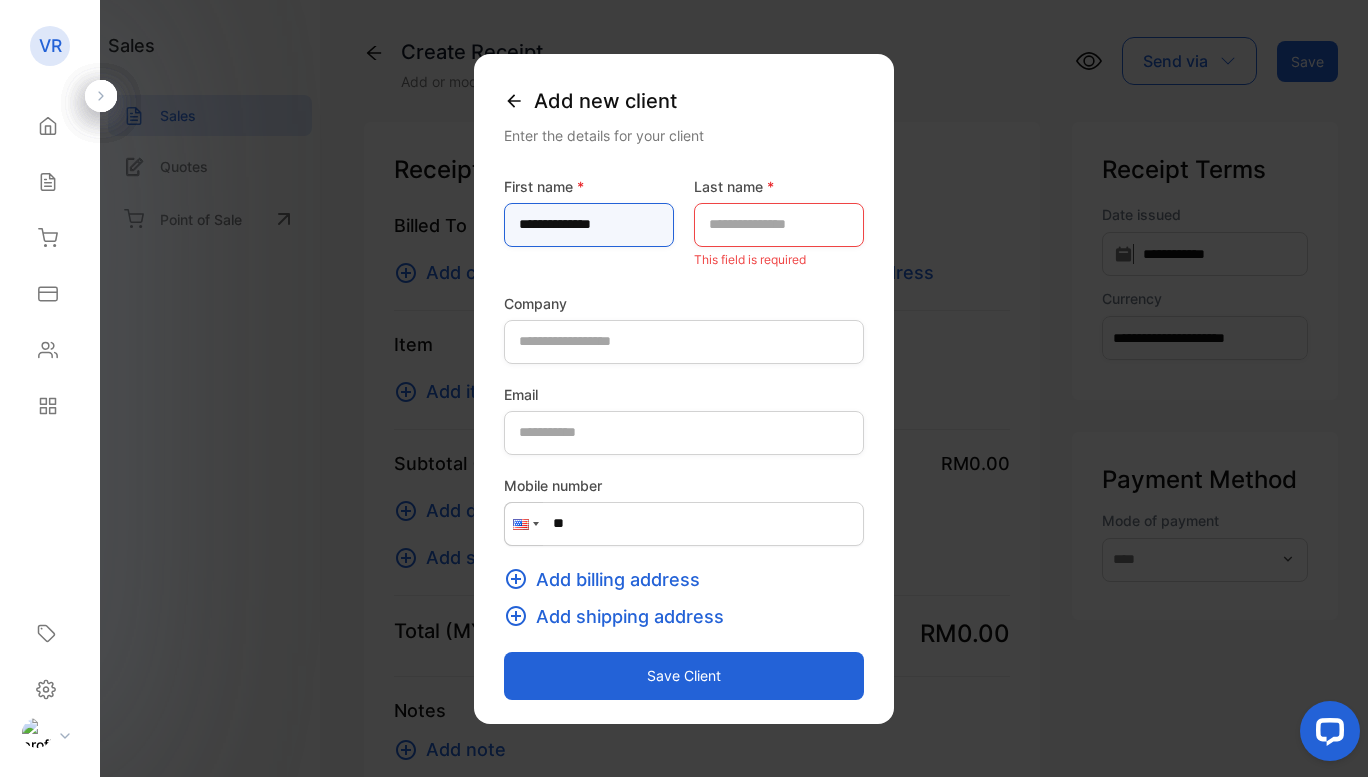 drag, startPoint x: 540, startPoint y: 225, endPoint x: 599, endPoint y: 227, distance: 59.03389 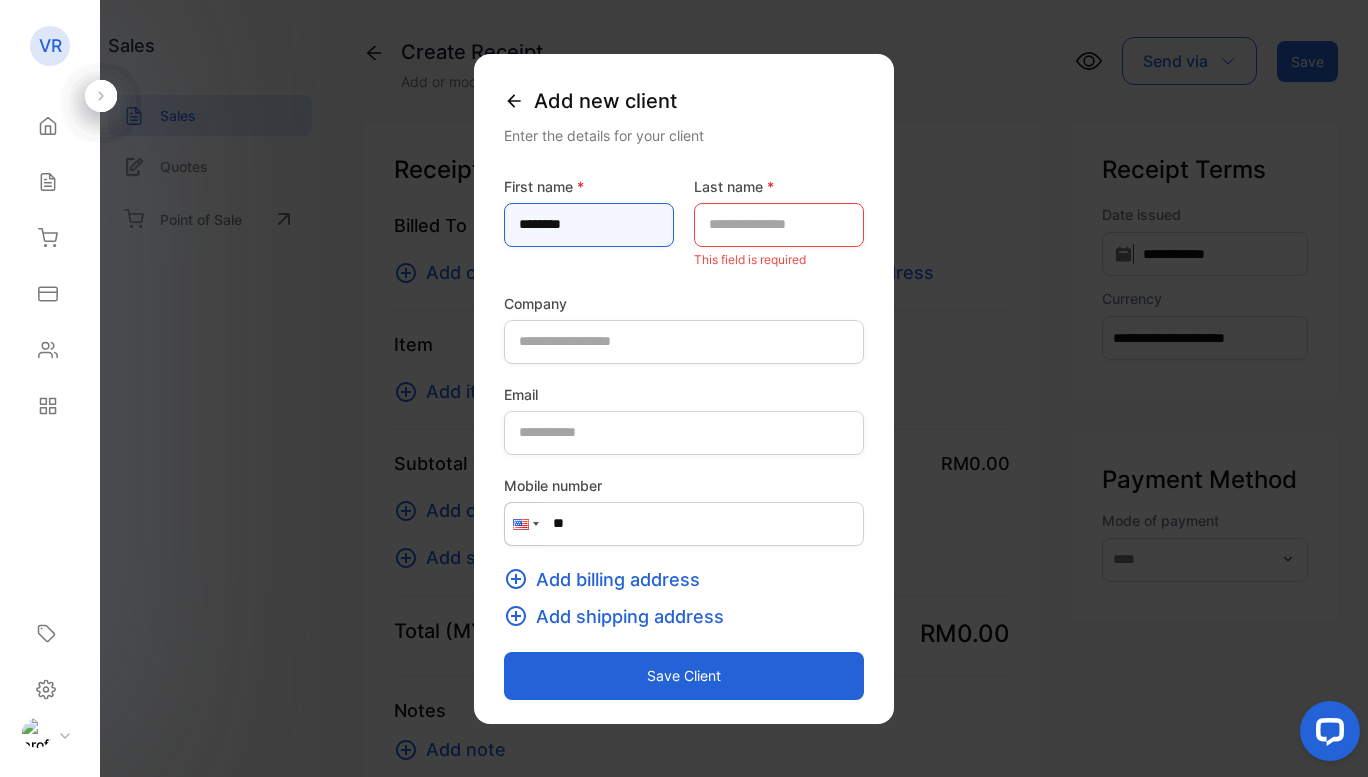 type on "*******" 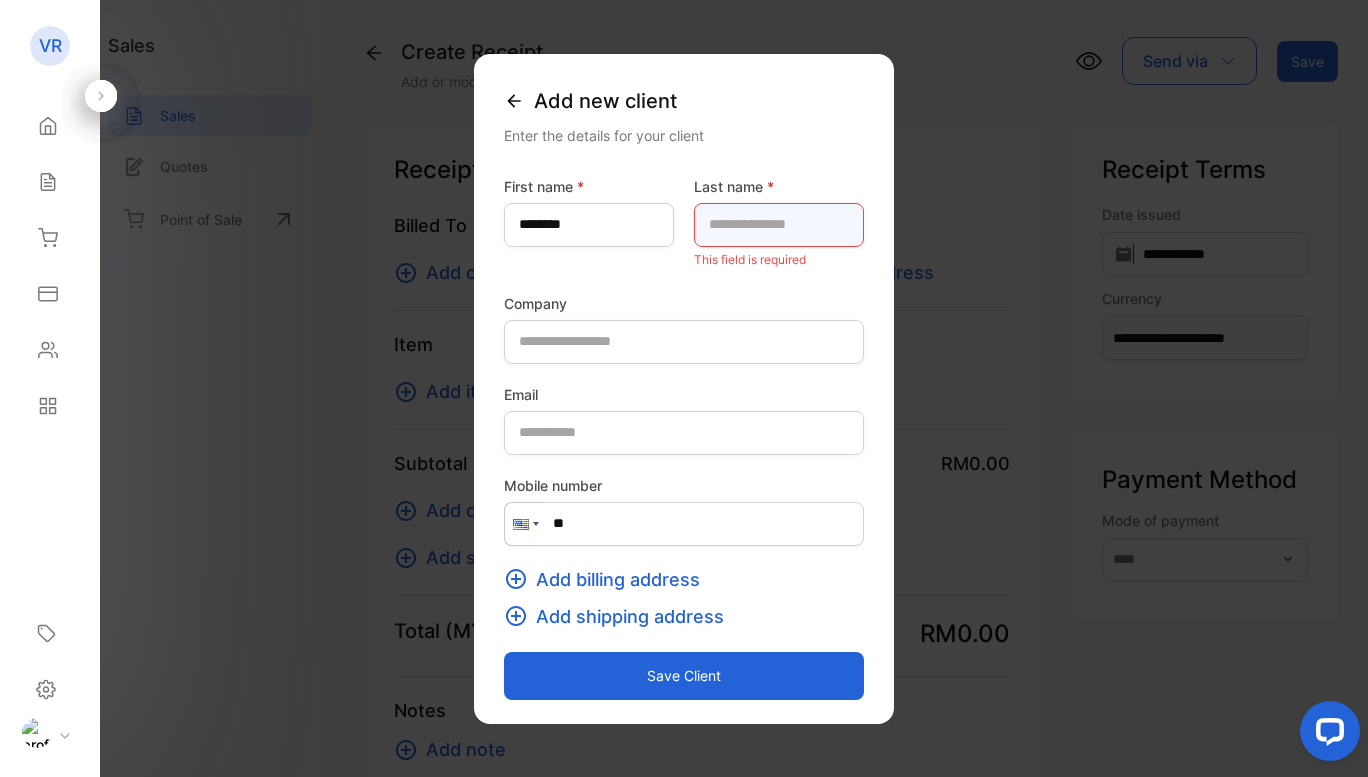 click at bounding box center [779, 225] 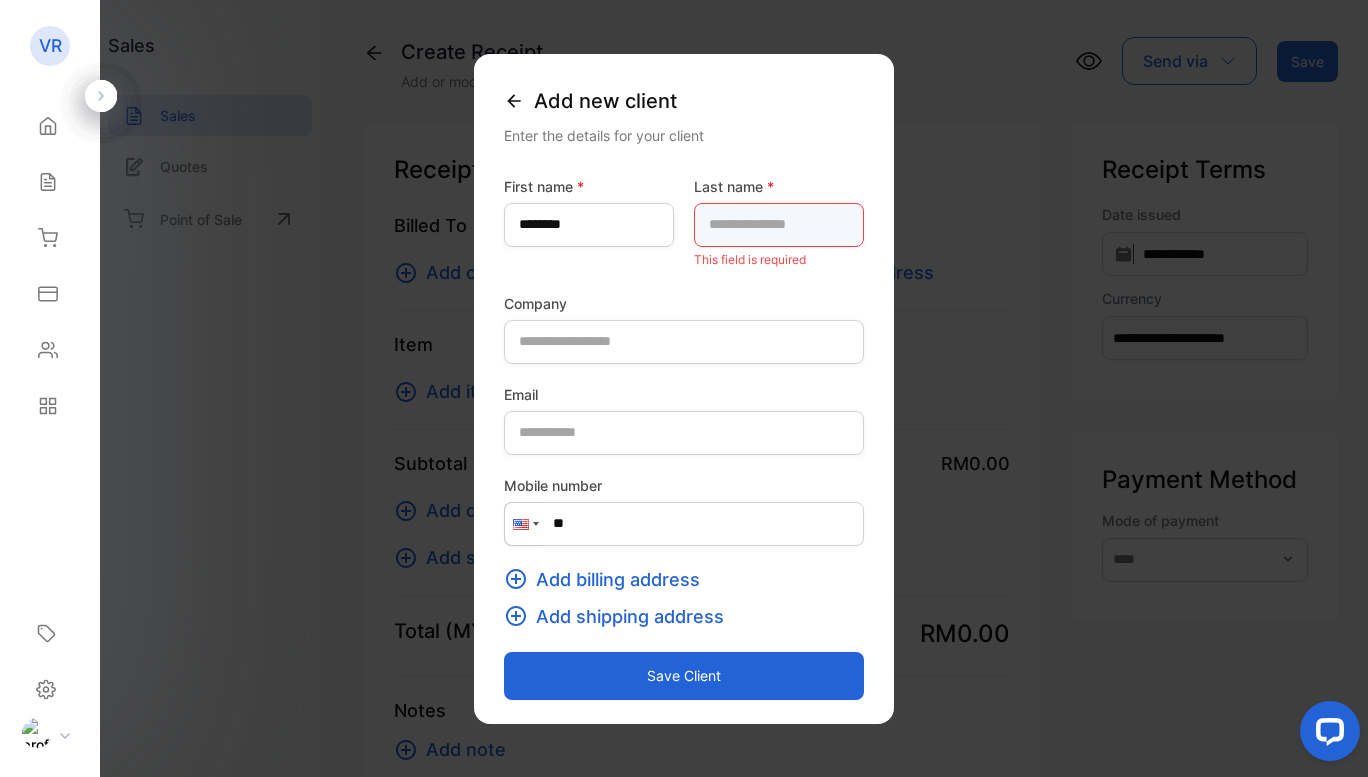 paste on "******" 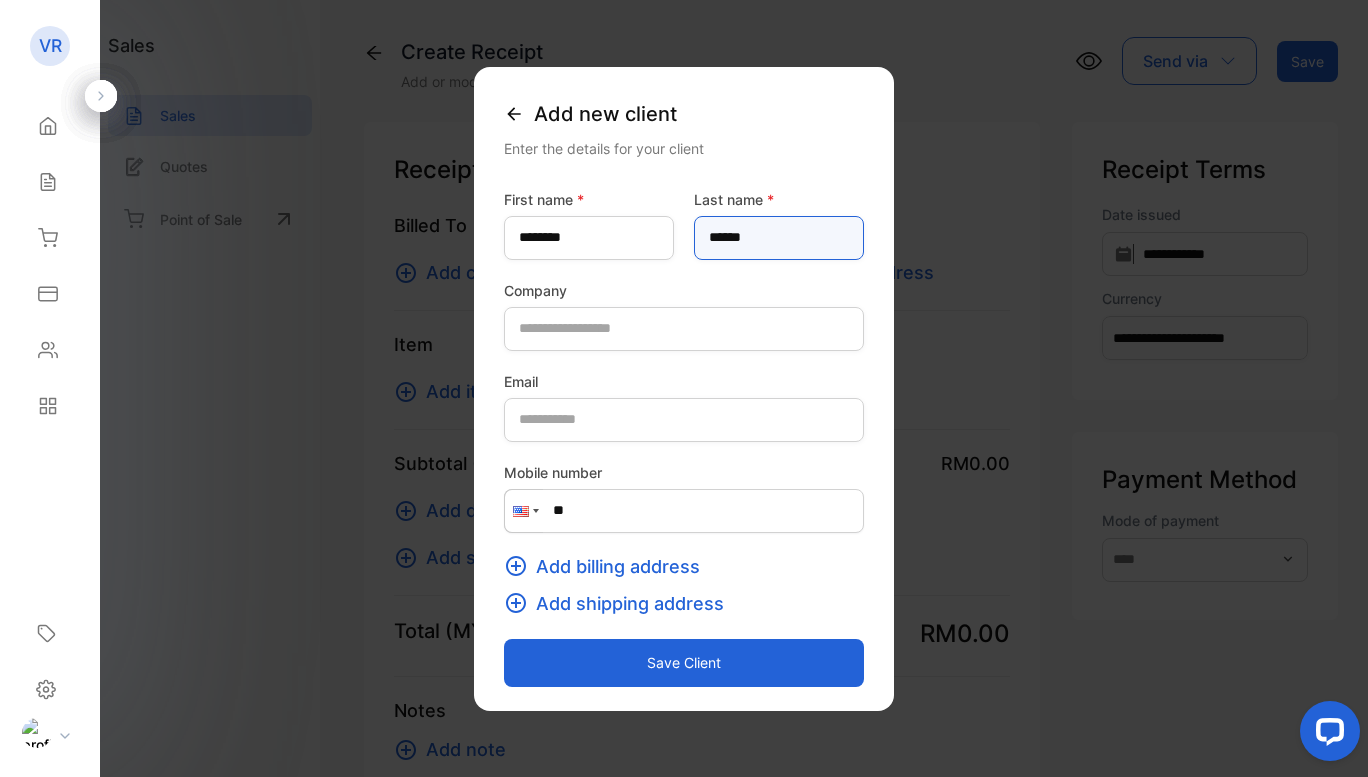 type on "******" 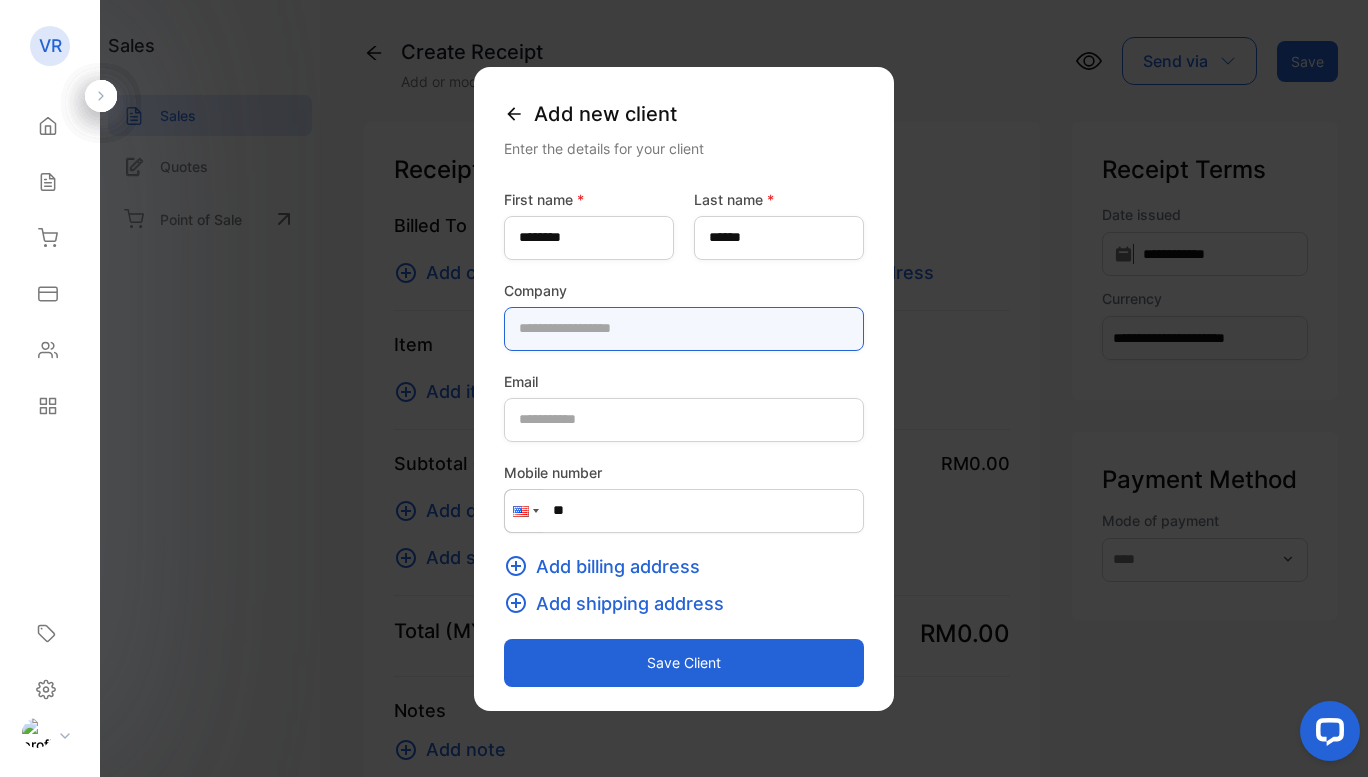 click at bounding box center (684, 329) 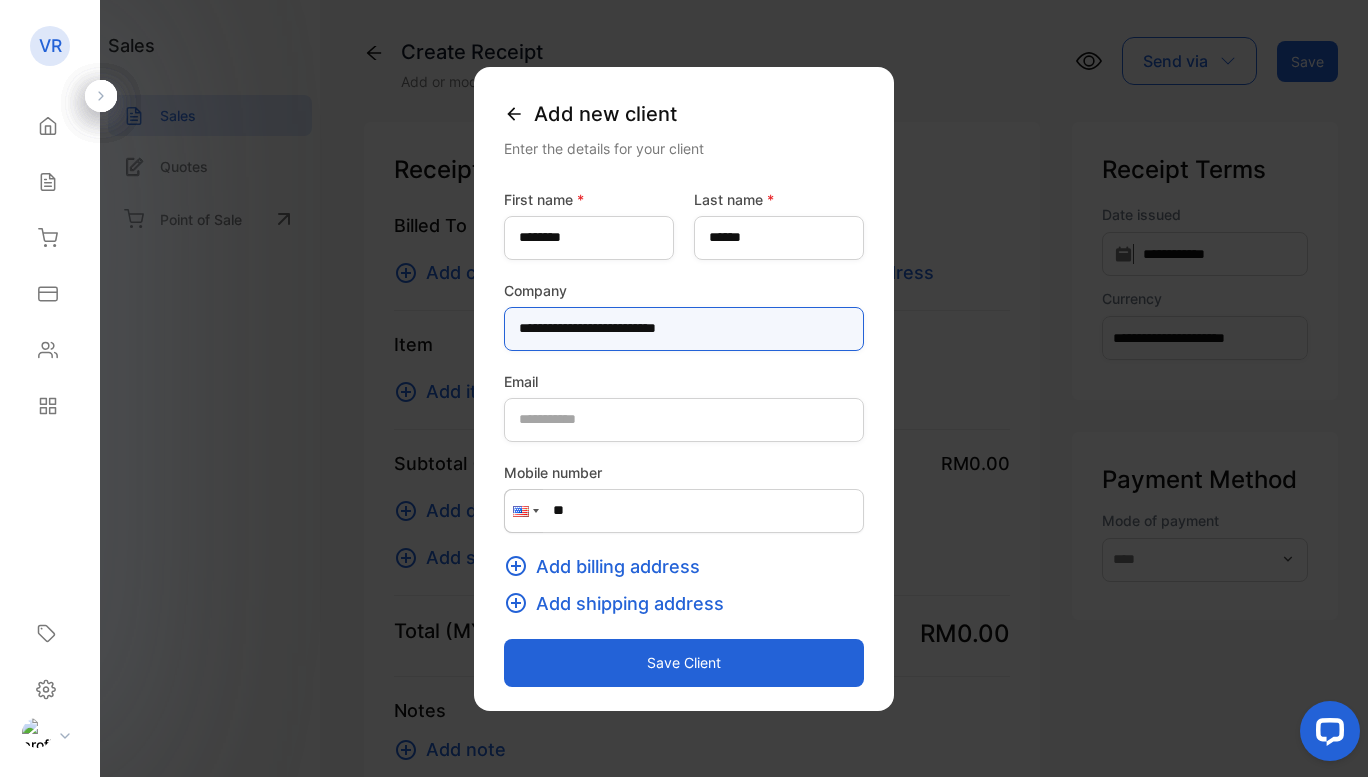 type on "**********" 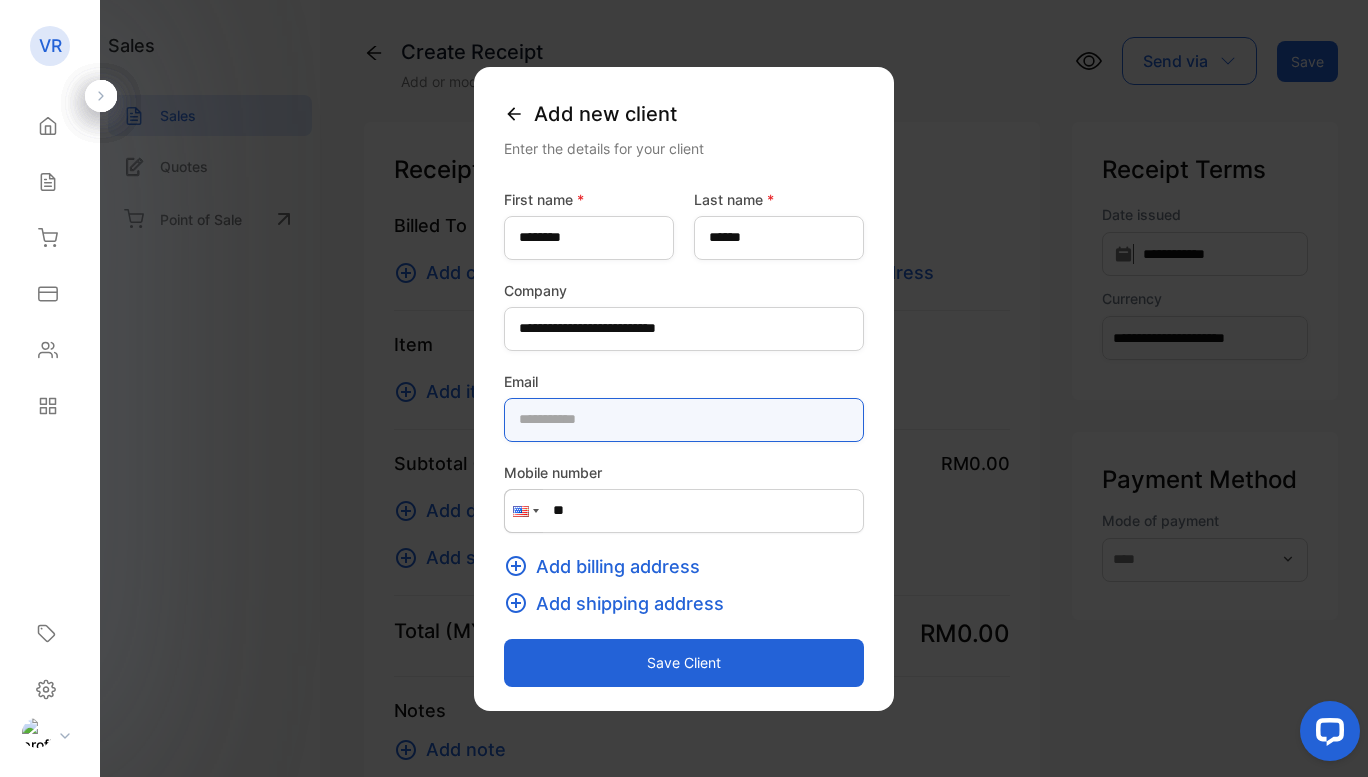 click at bounding box center (684, 420) 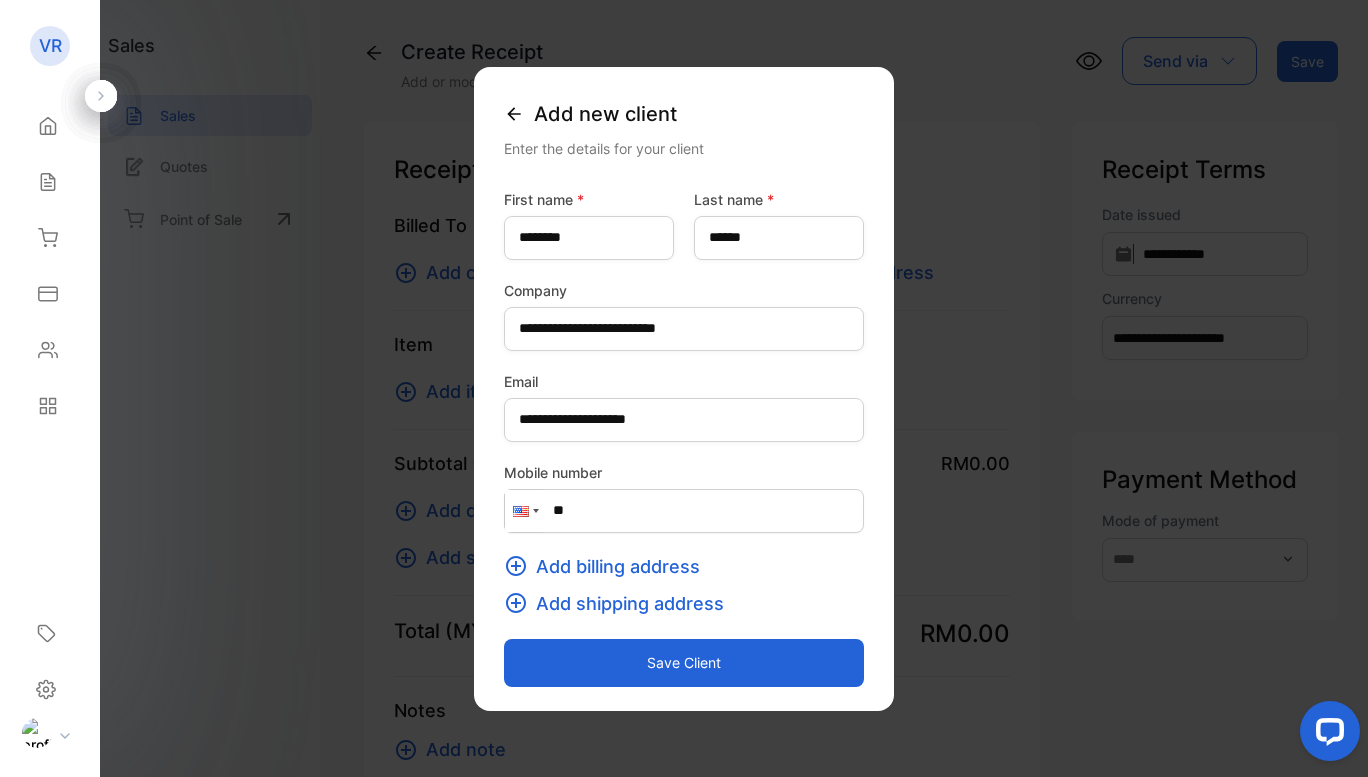 click at bounding box center (524, 511) 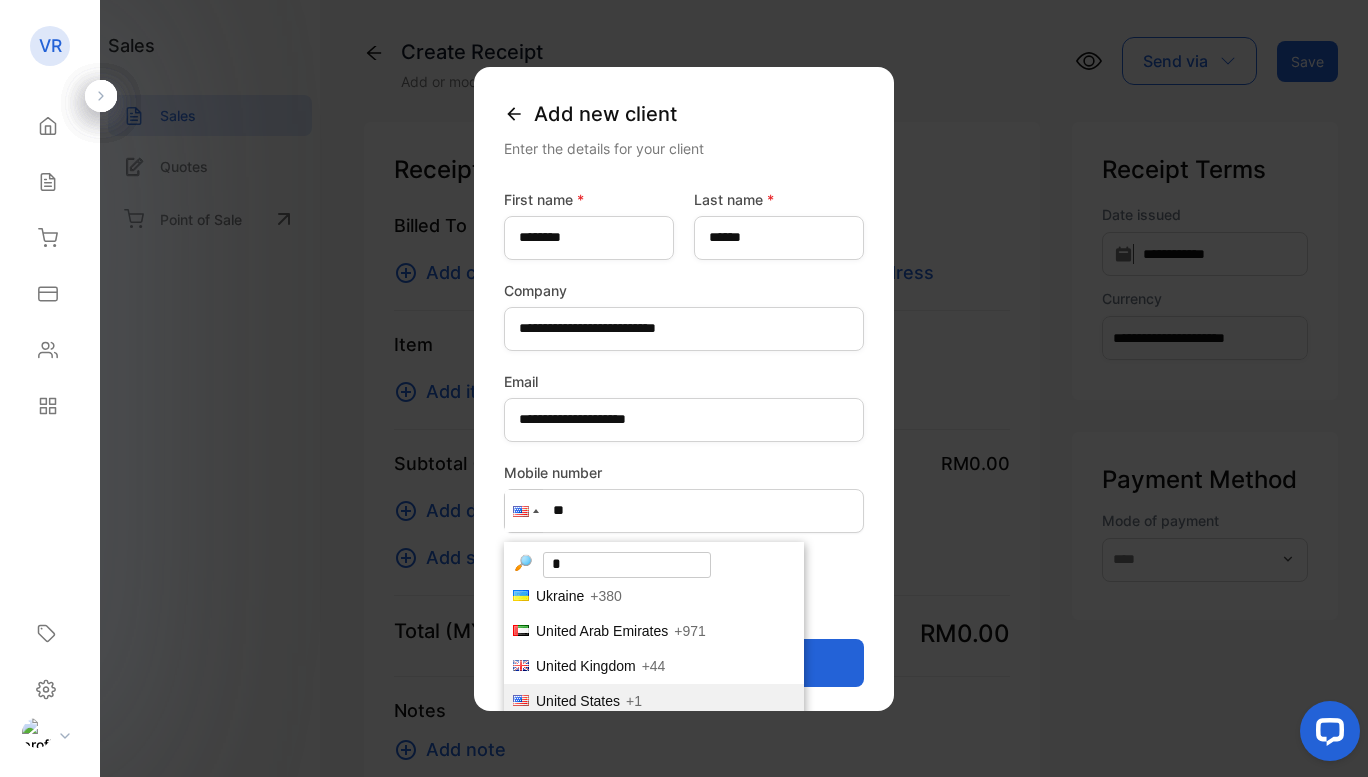 scroll, scrollTop: 0, scrollLeft: 0, axis: both 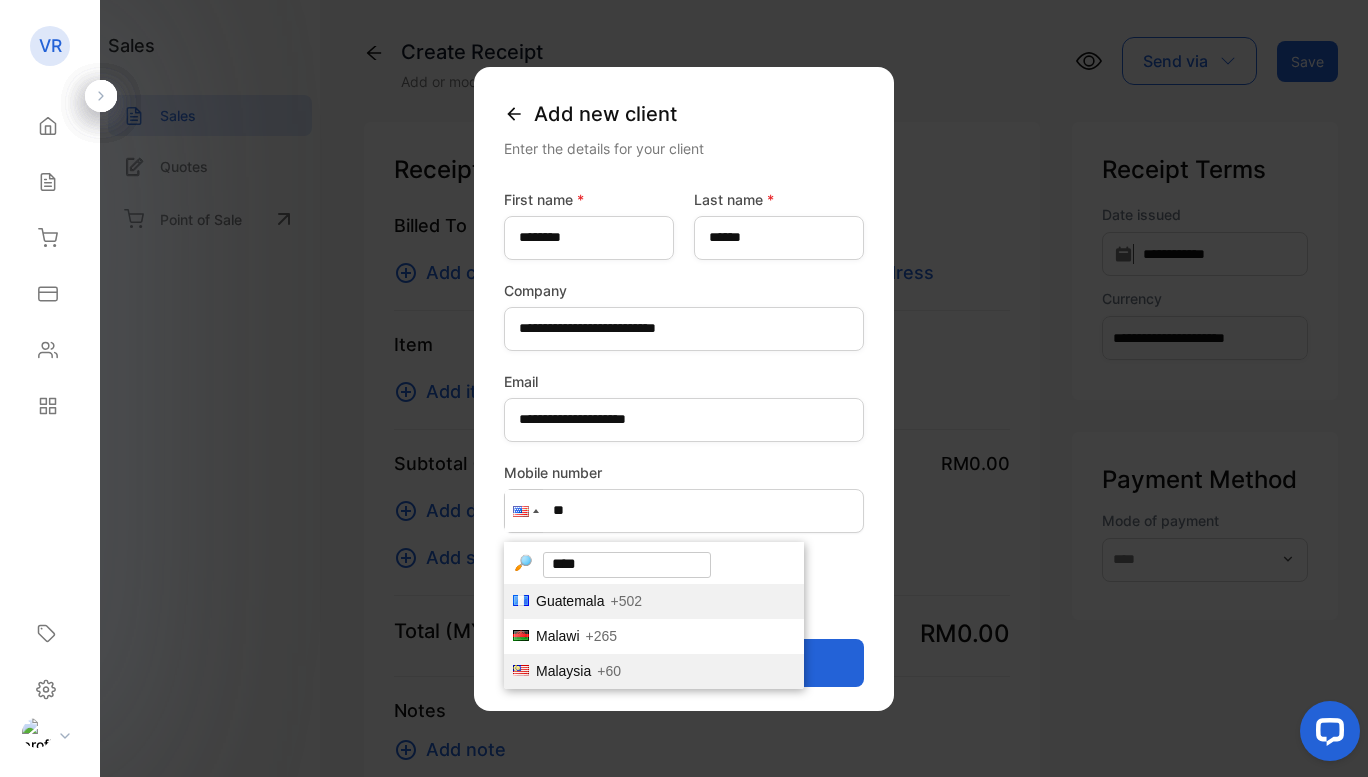 type on "****" 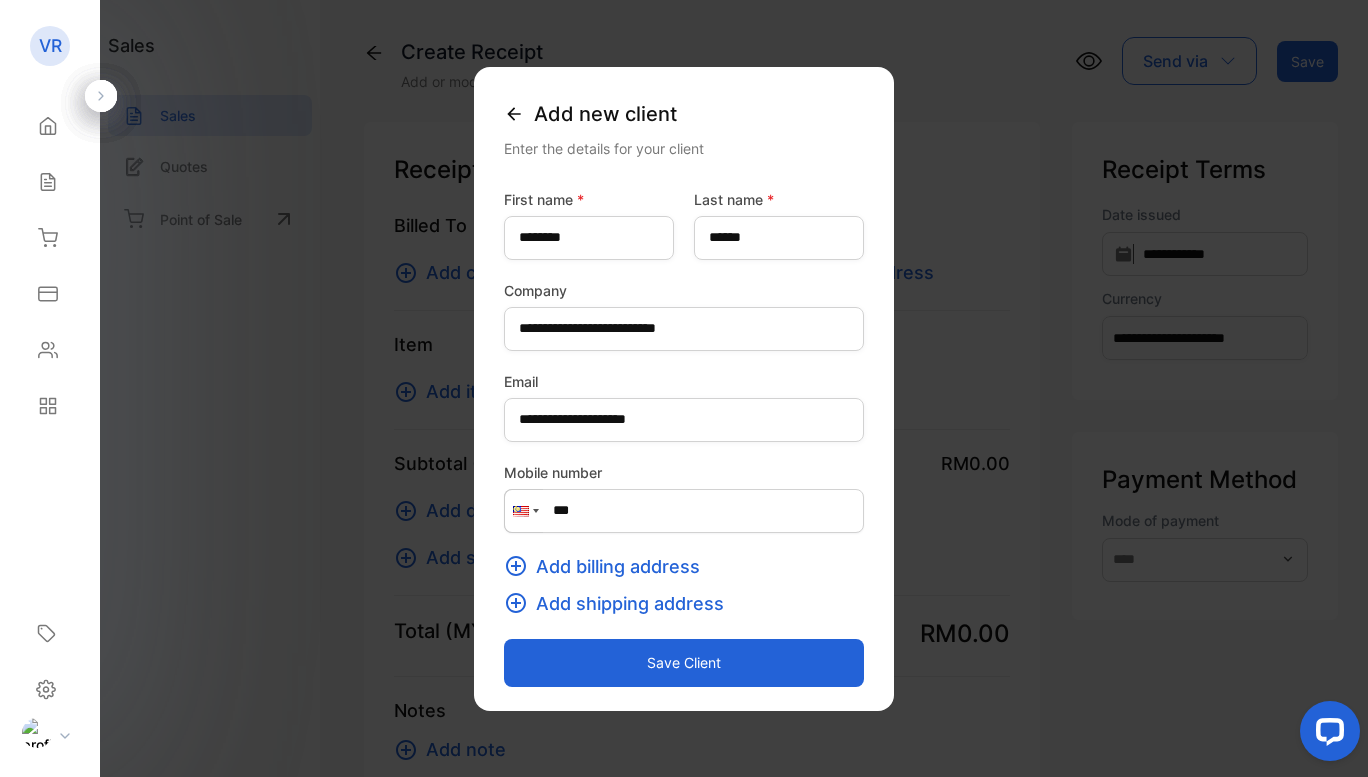 click on "***" at bounding box center [684, 511] 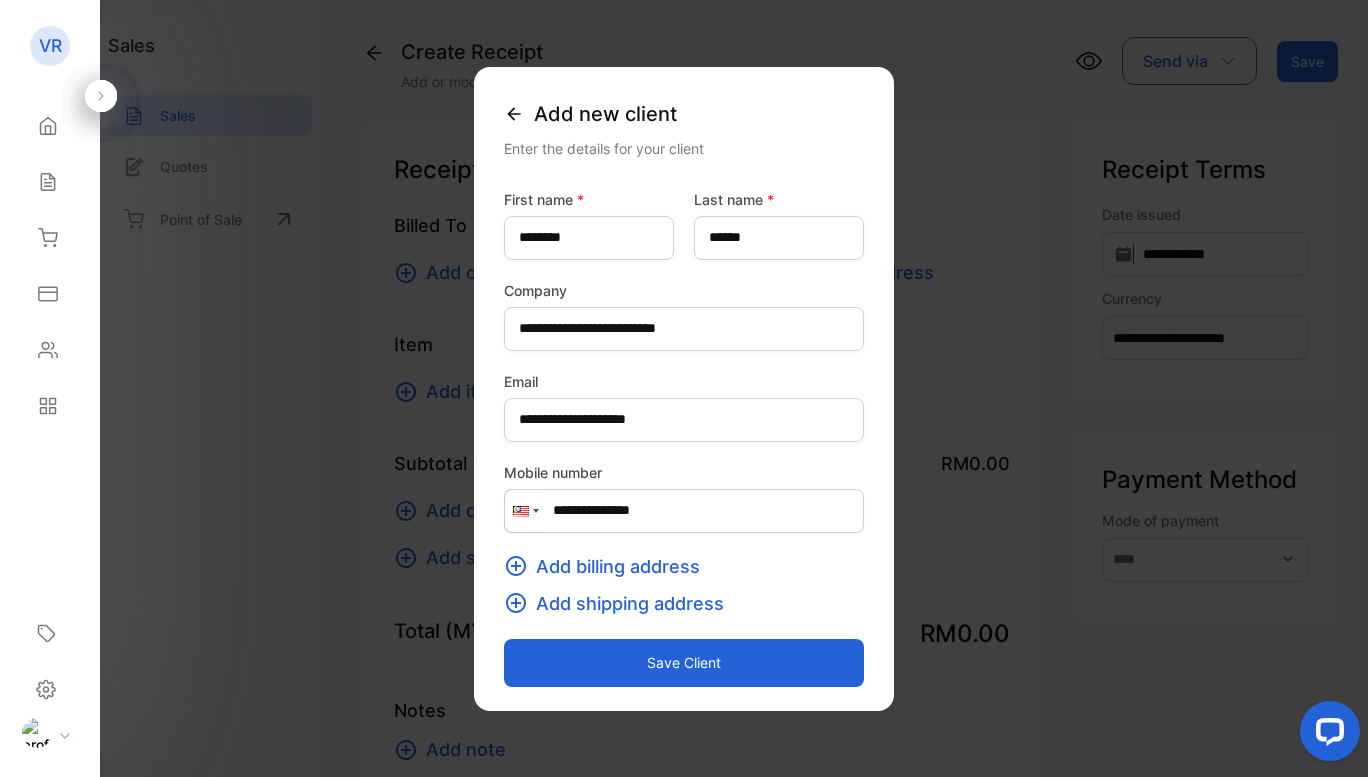 type on "**********" 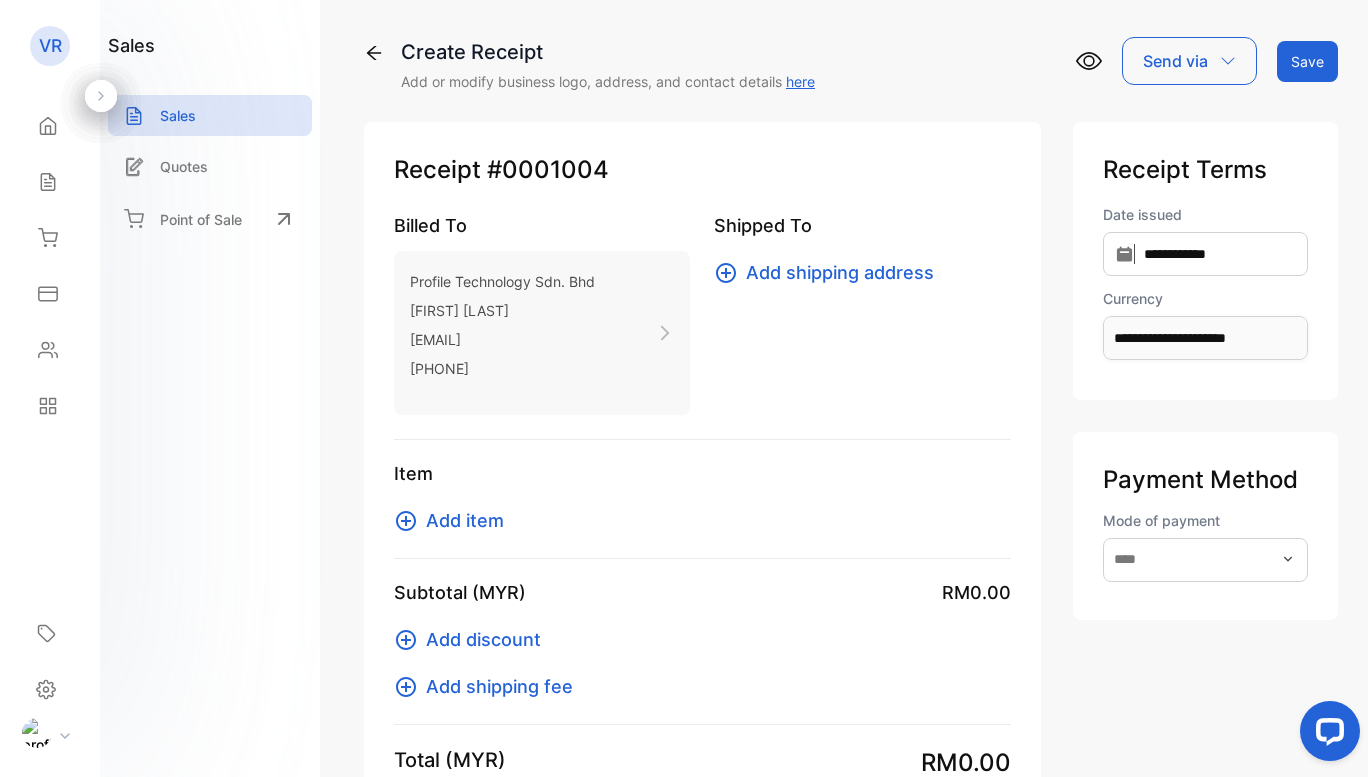 click on "Add shipping address" at bounding box center [840, 272] 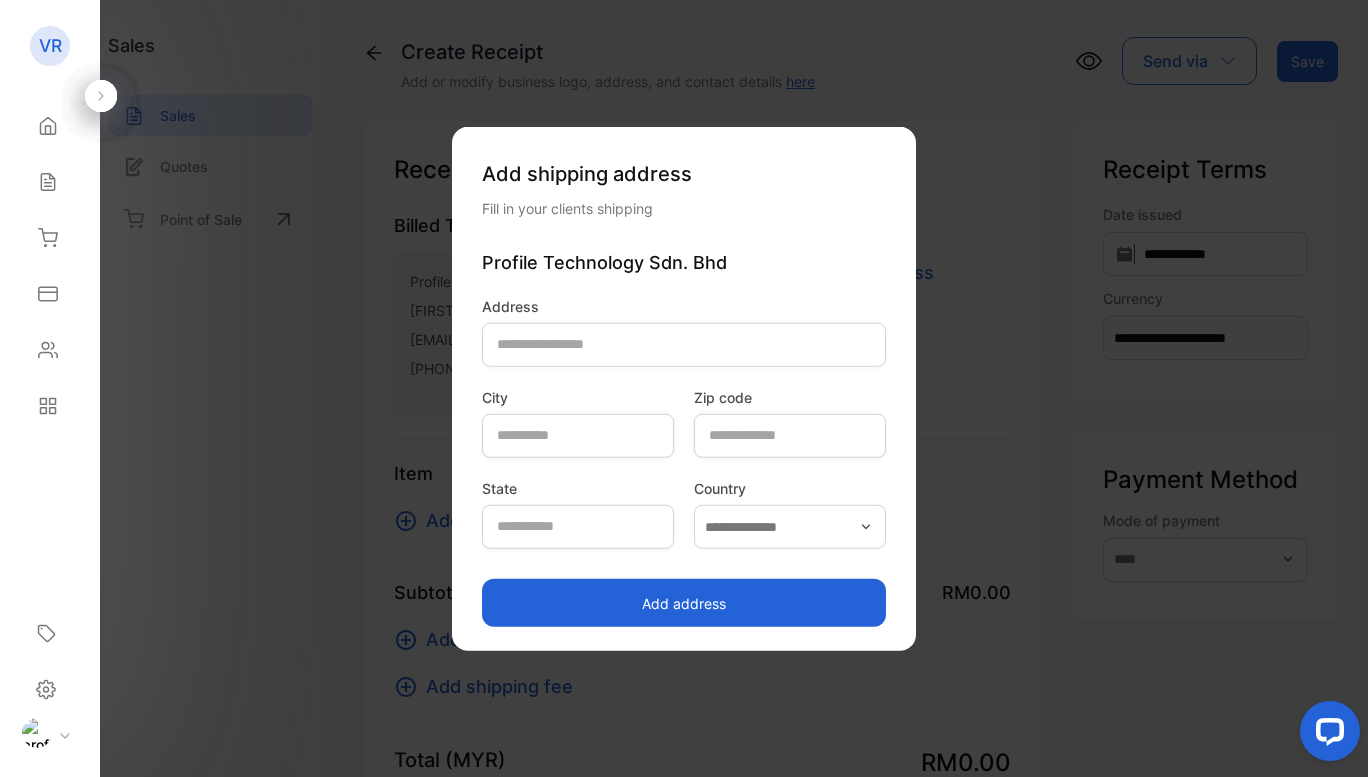 click on "Profile Technology Sdn. Bhd" at bounding box center [684, 261] 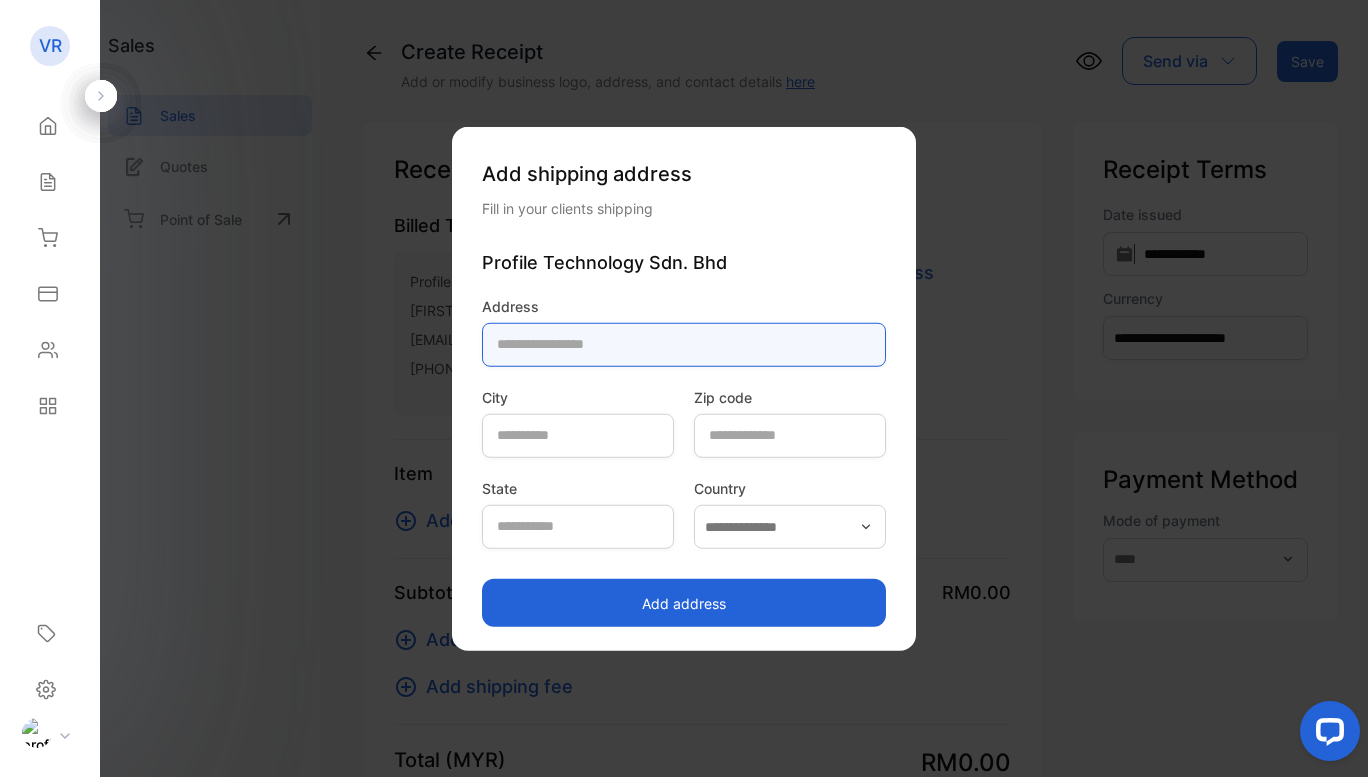 click at bounding box center (684, 344) 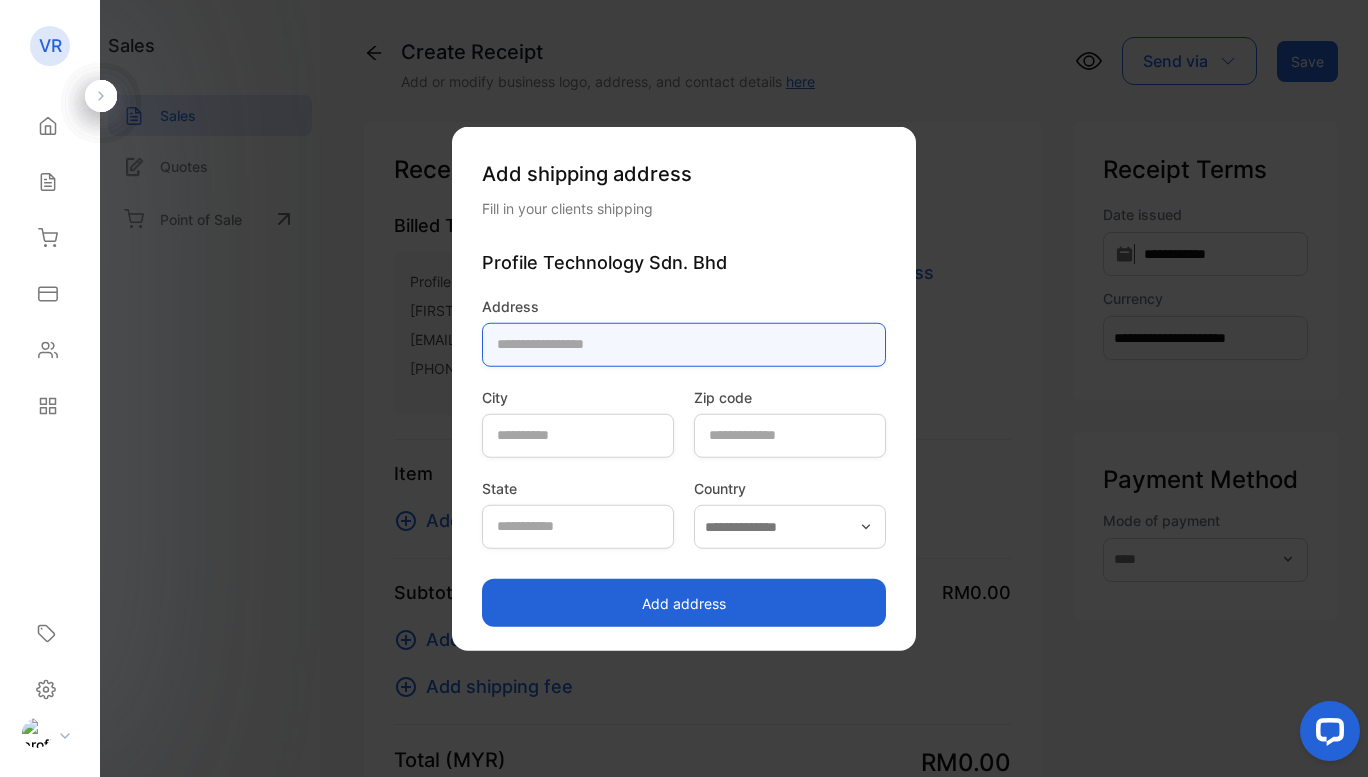 click at bounding box center (684, 344) 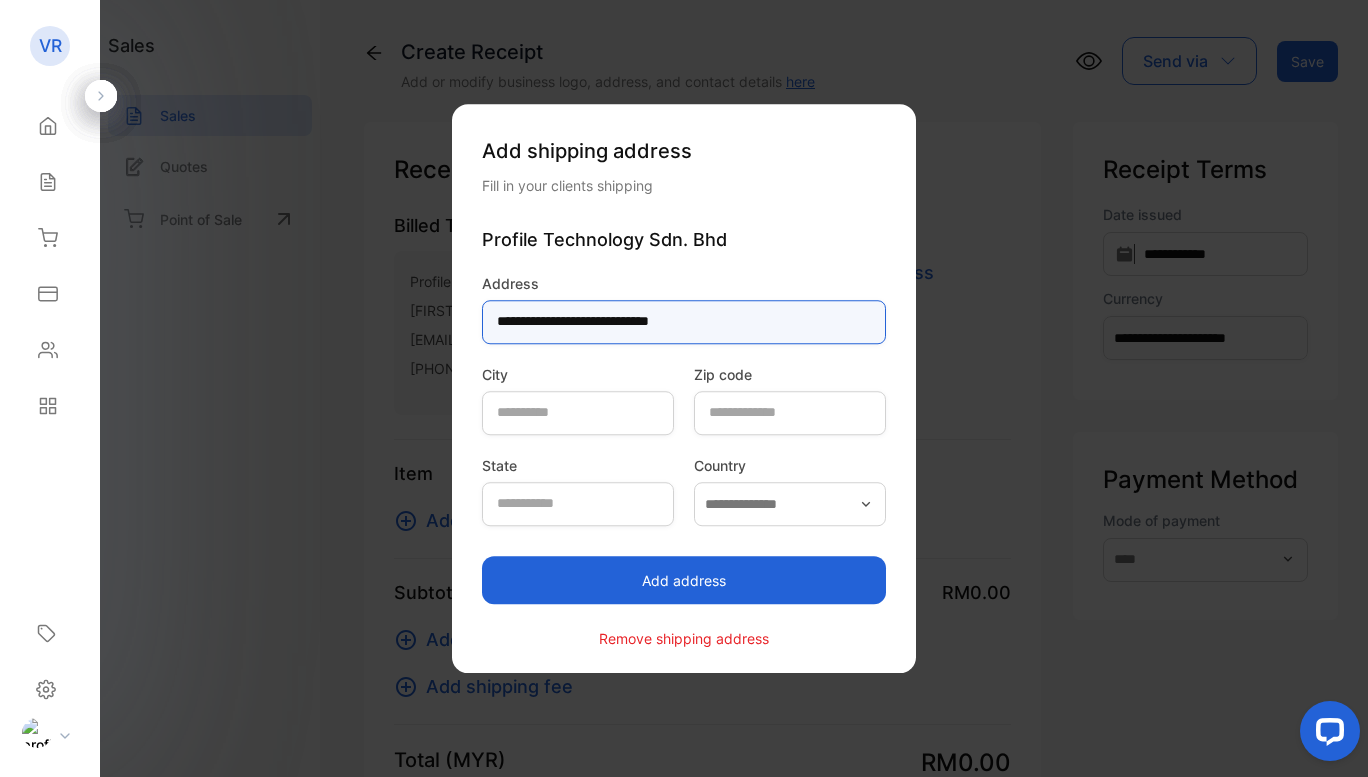 type on "**********" 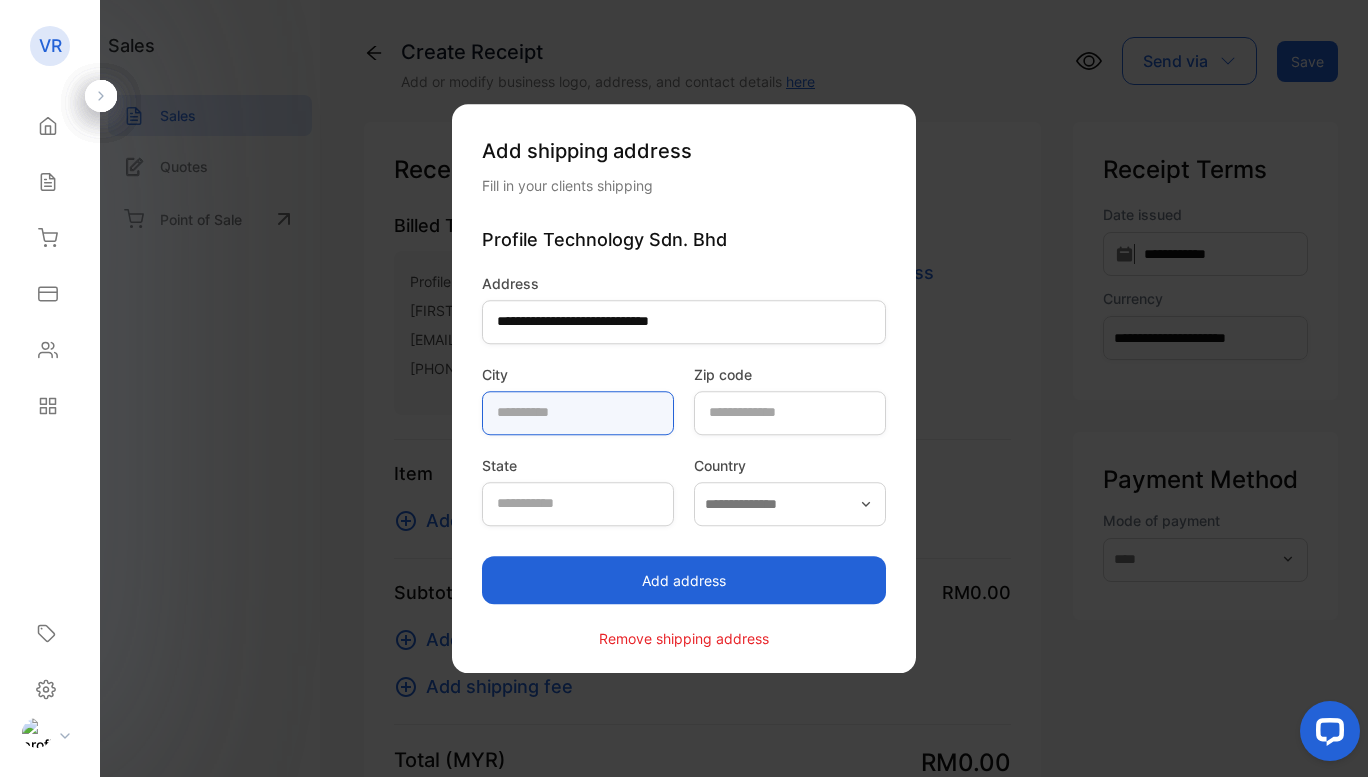 click at bounding box center (578, 413) 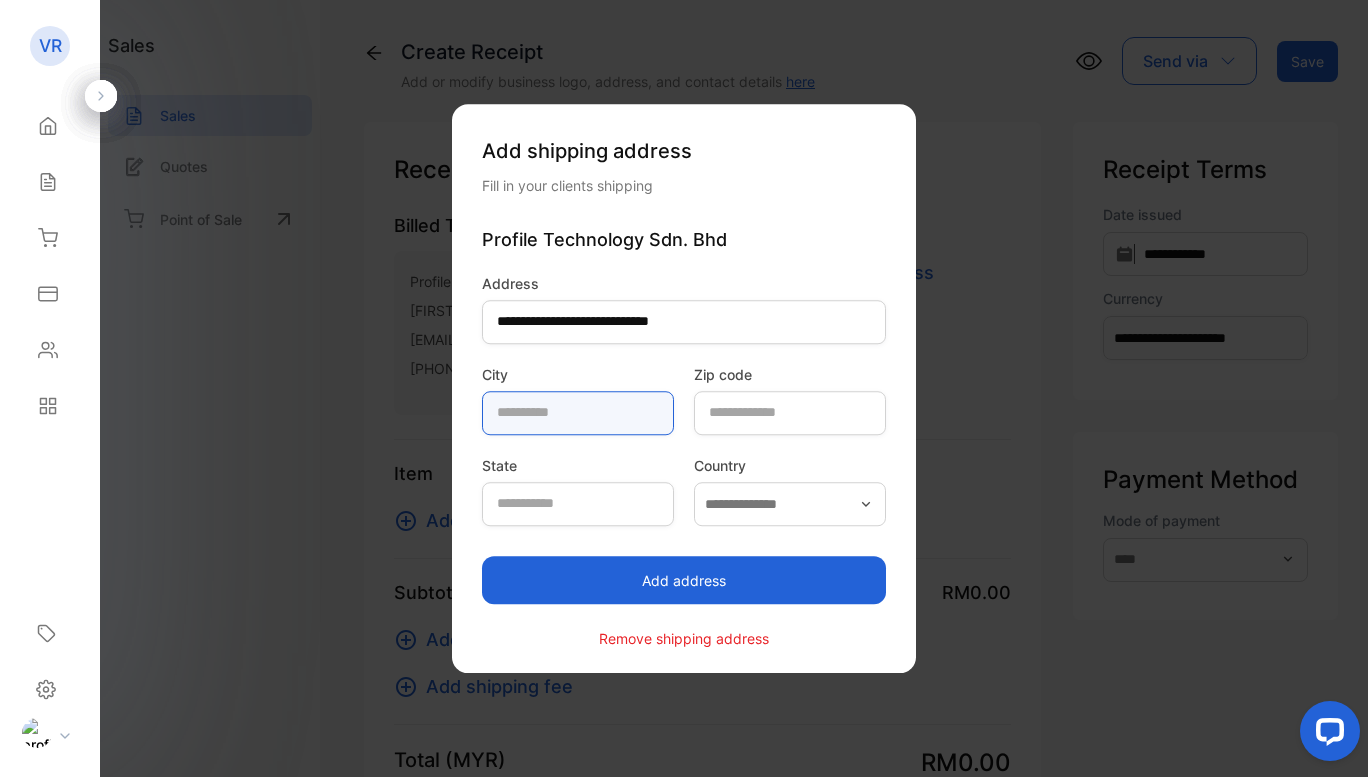 type on "*********" 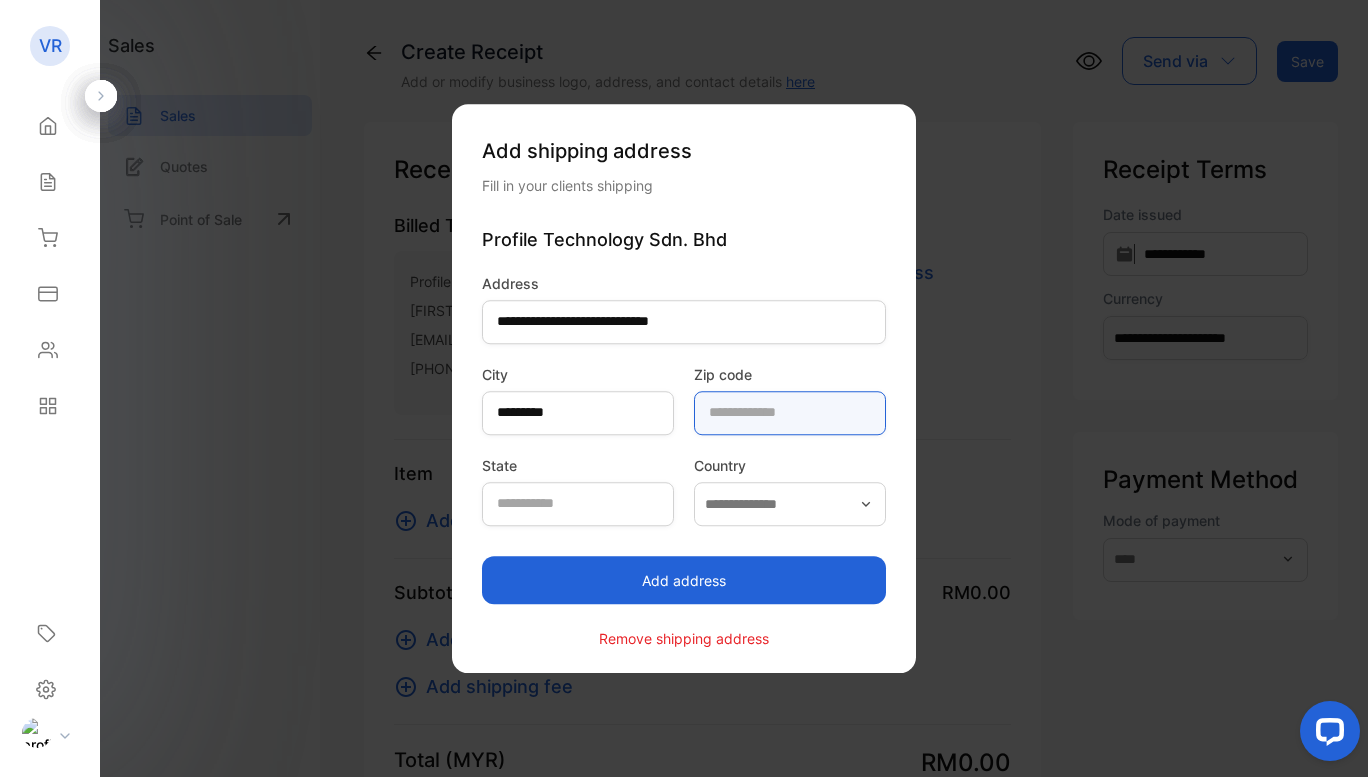 type on "*****" 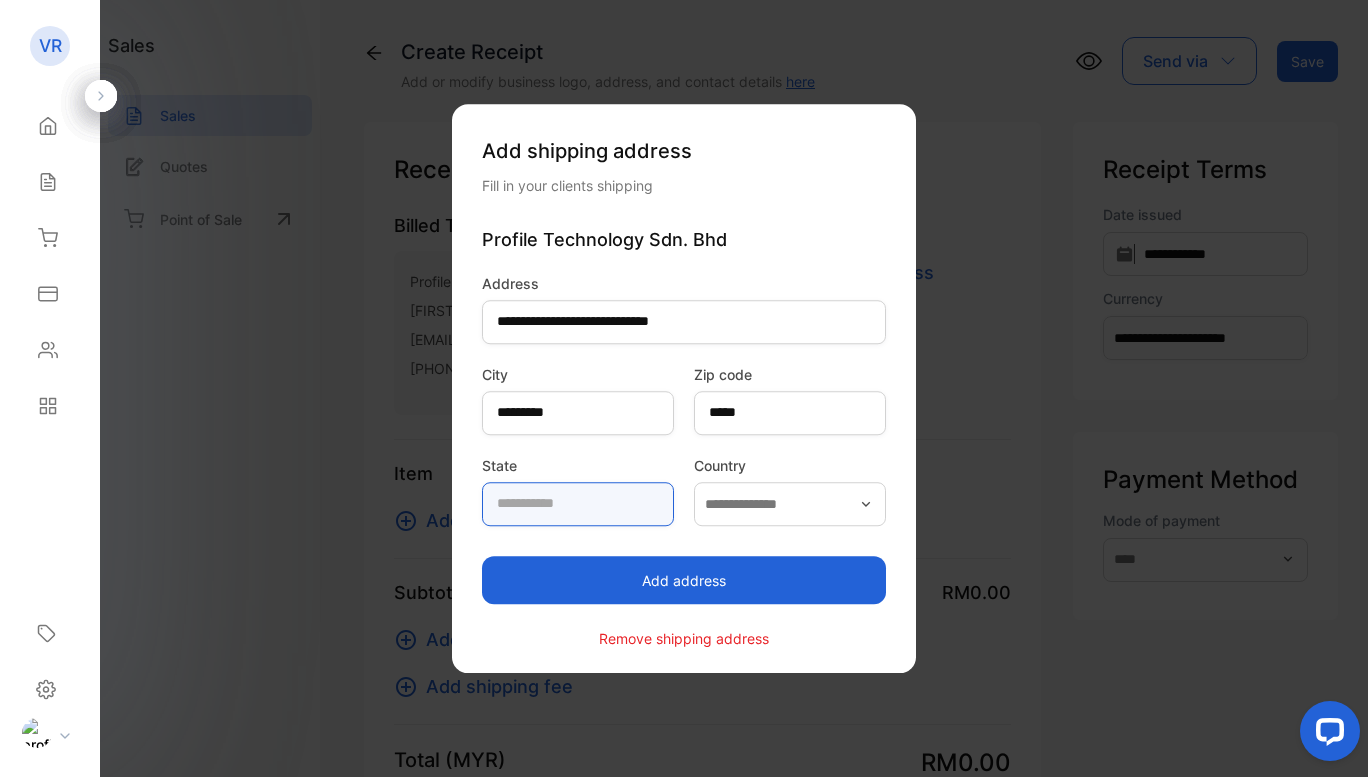 type on "********" 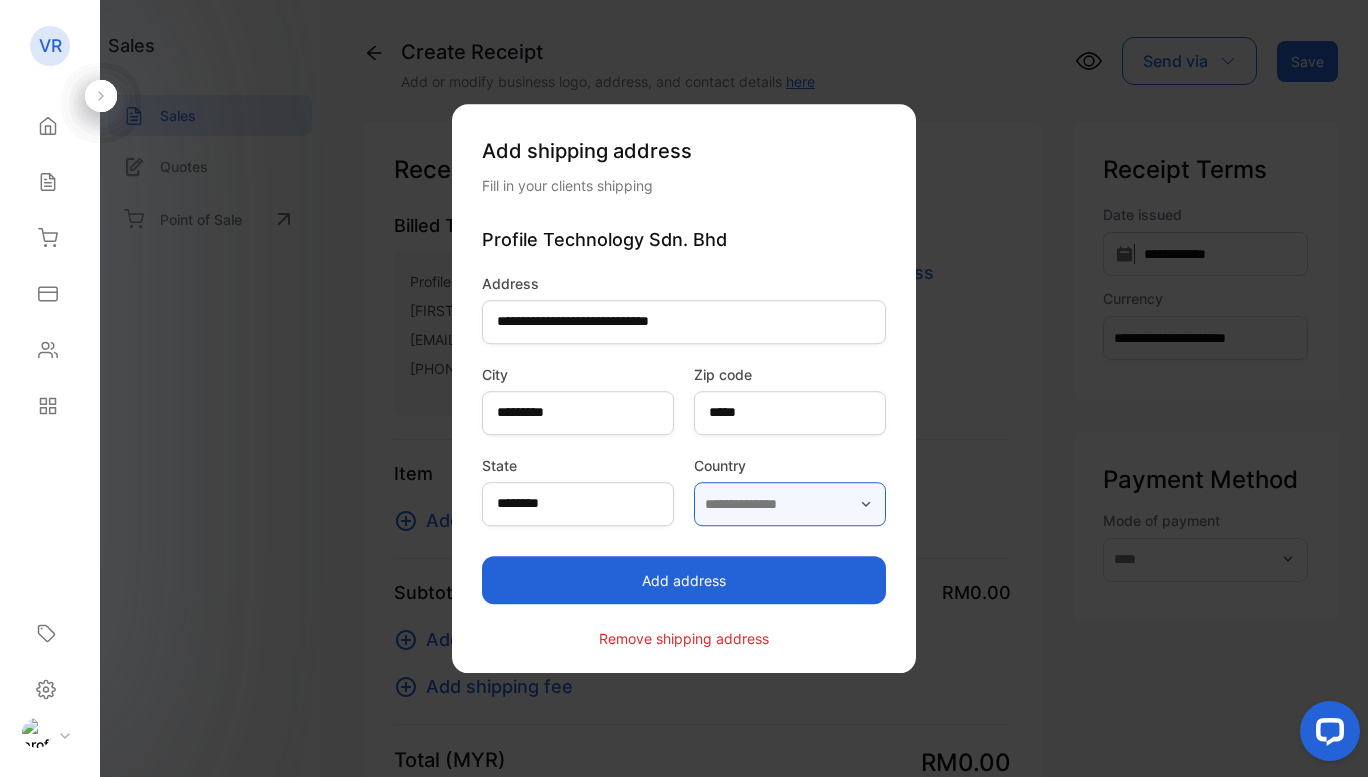 type on "********" 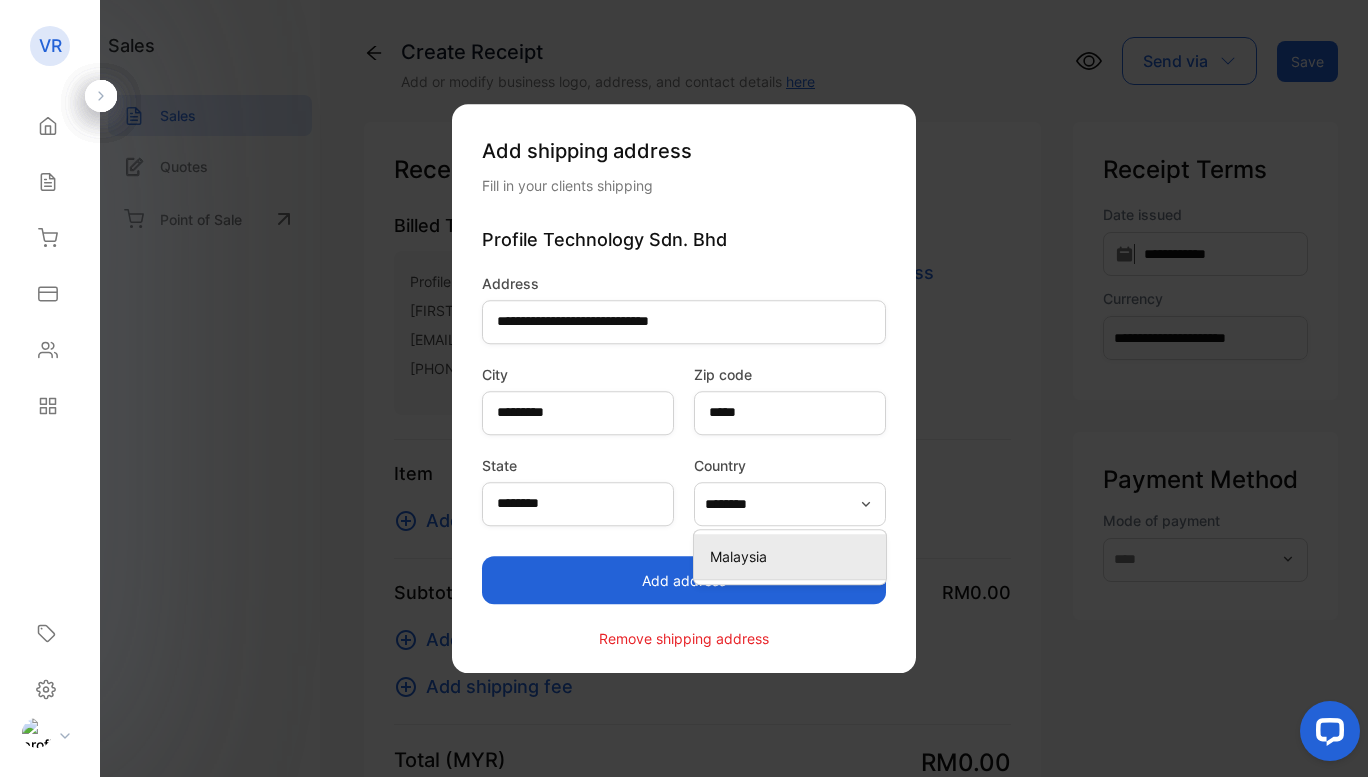 click on "Malaysia" at bounding box center [794, 556] 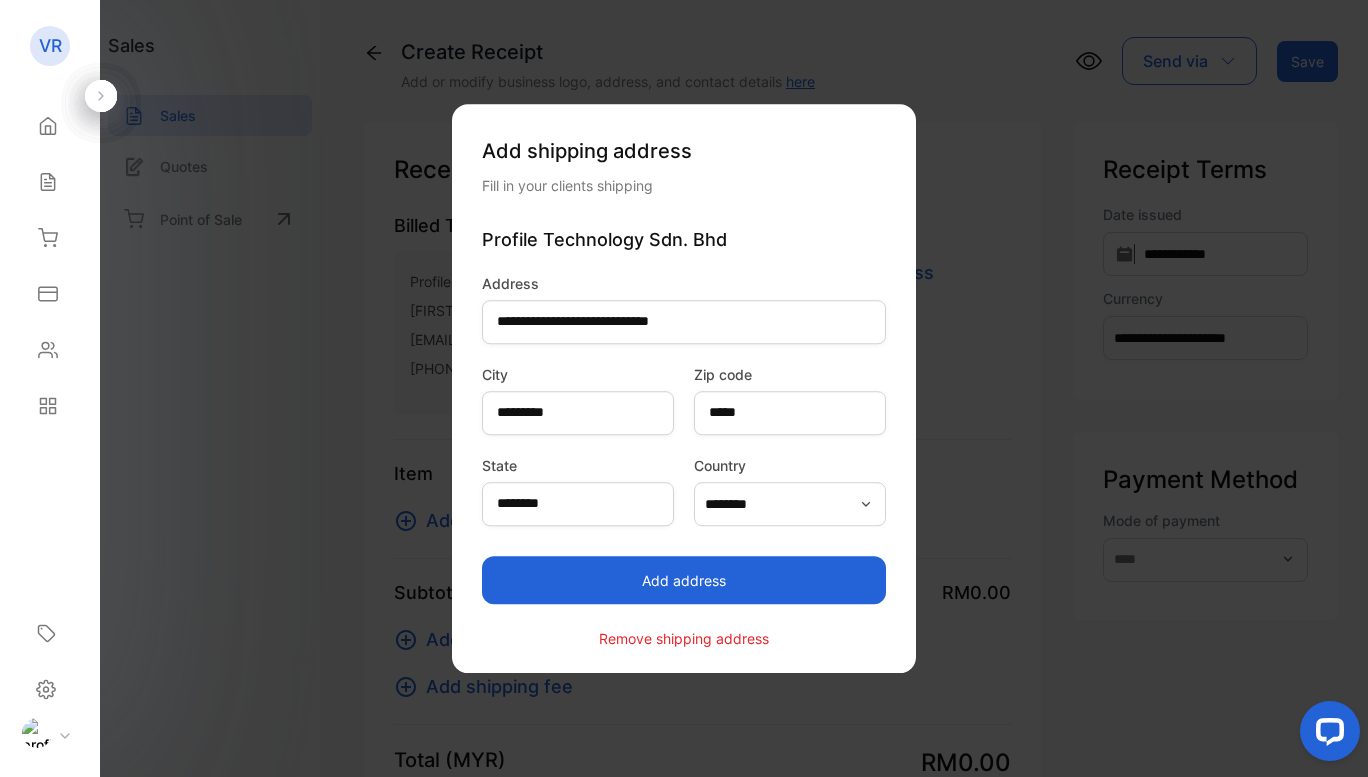 click on "Add address" at bounding box center (684, 580) 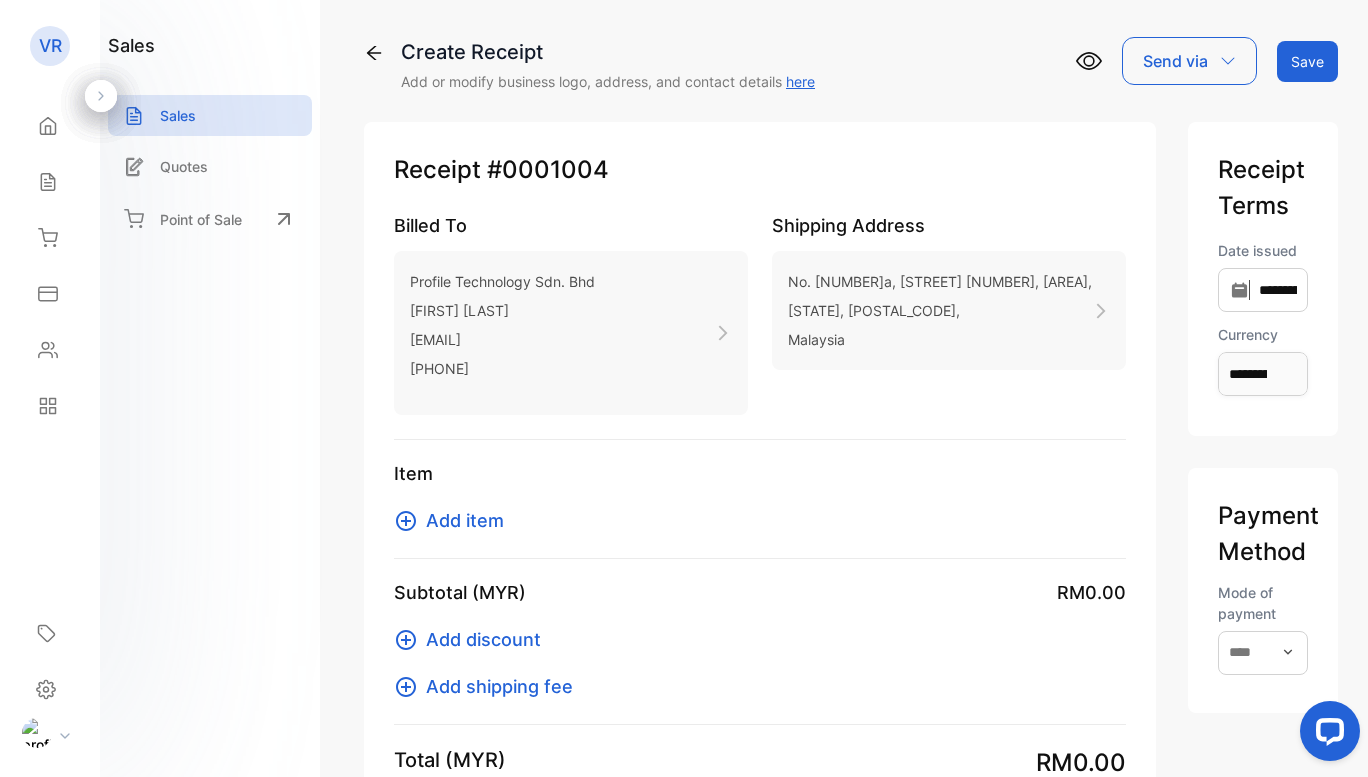 click on "[STATE], [POSTAL_CODE]," at bounding box center (940, 310) 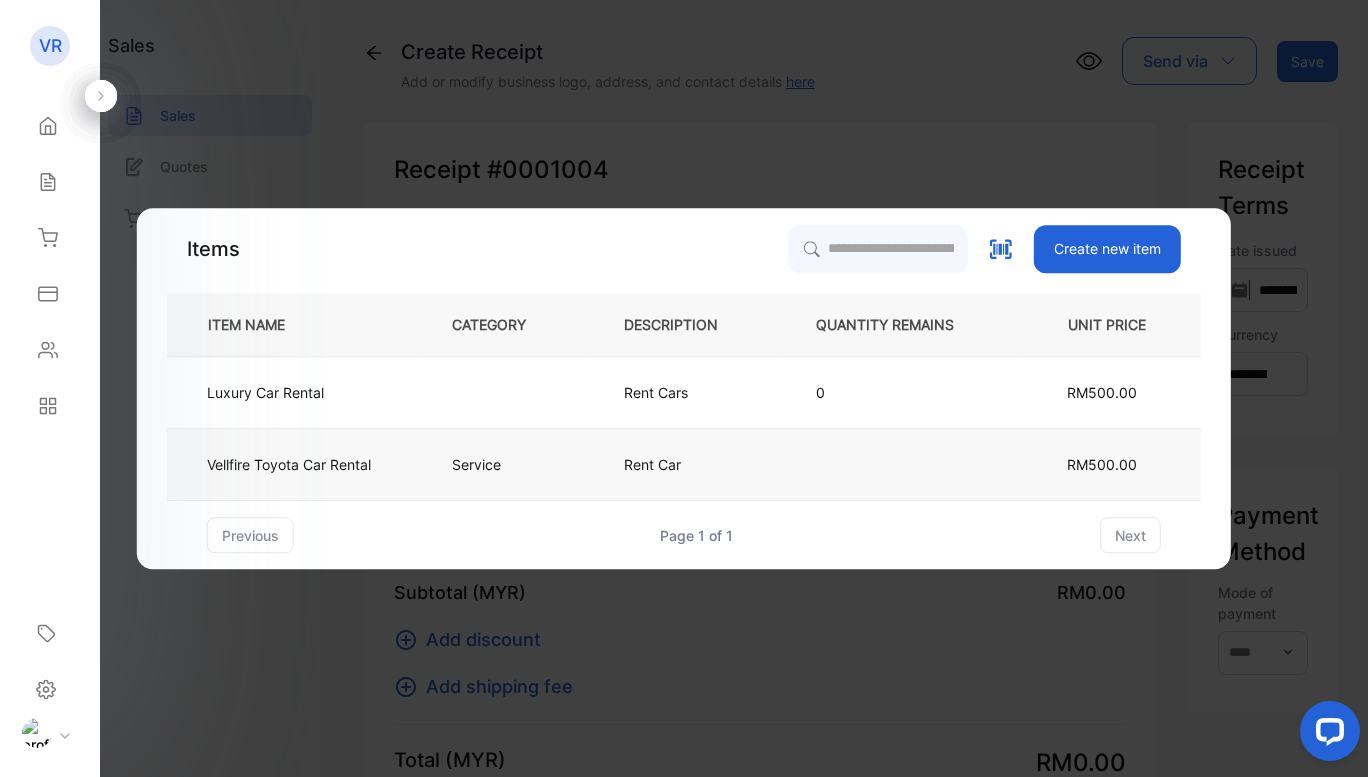 click on "Vellfire Toyota Car Rental" at bounding box center (265, 392) 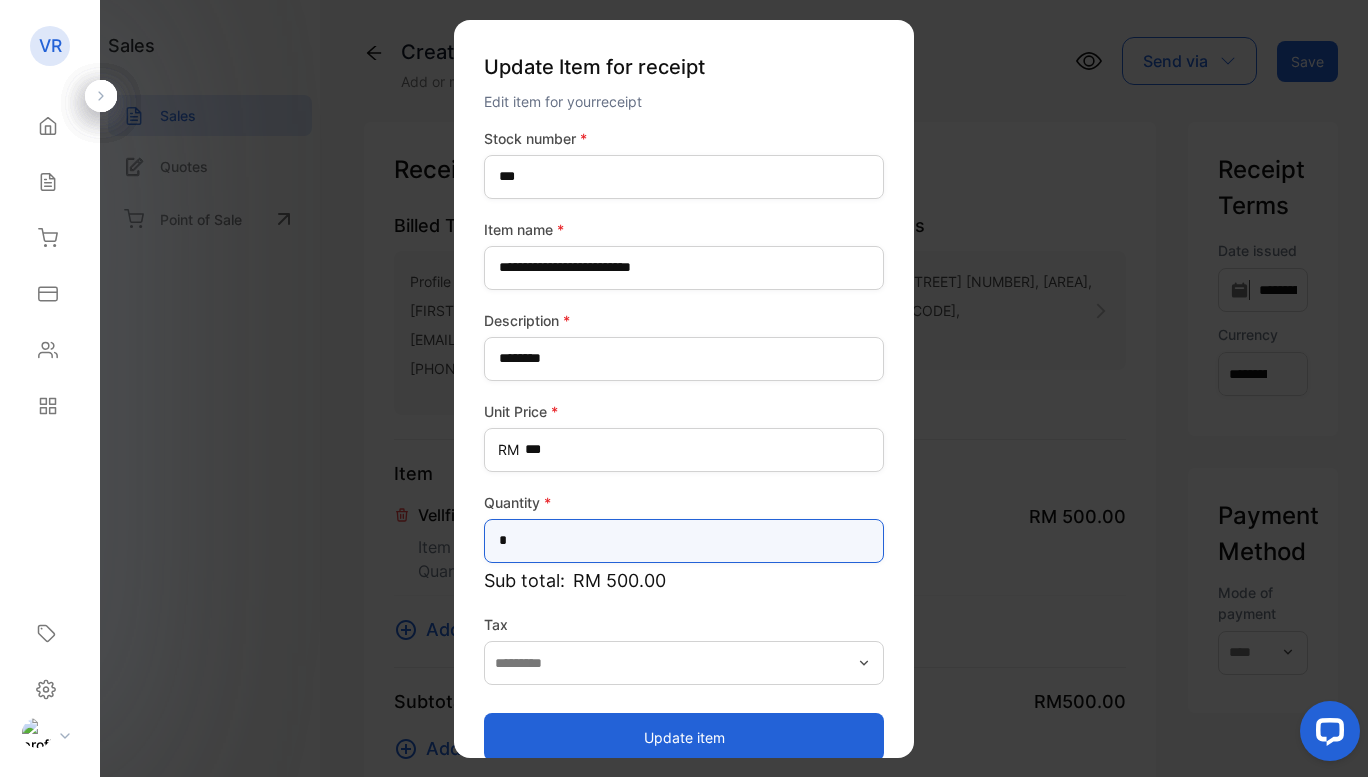 click on "*" at bounding box center (684, 540) 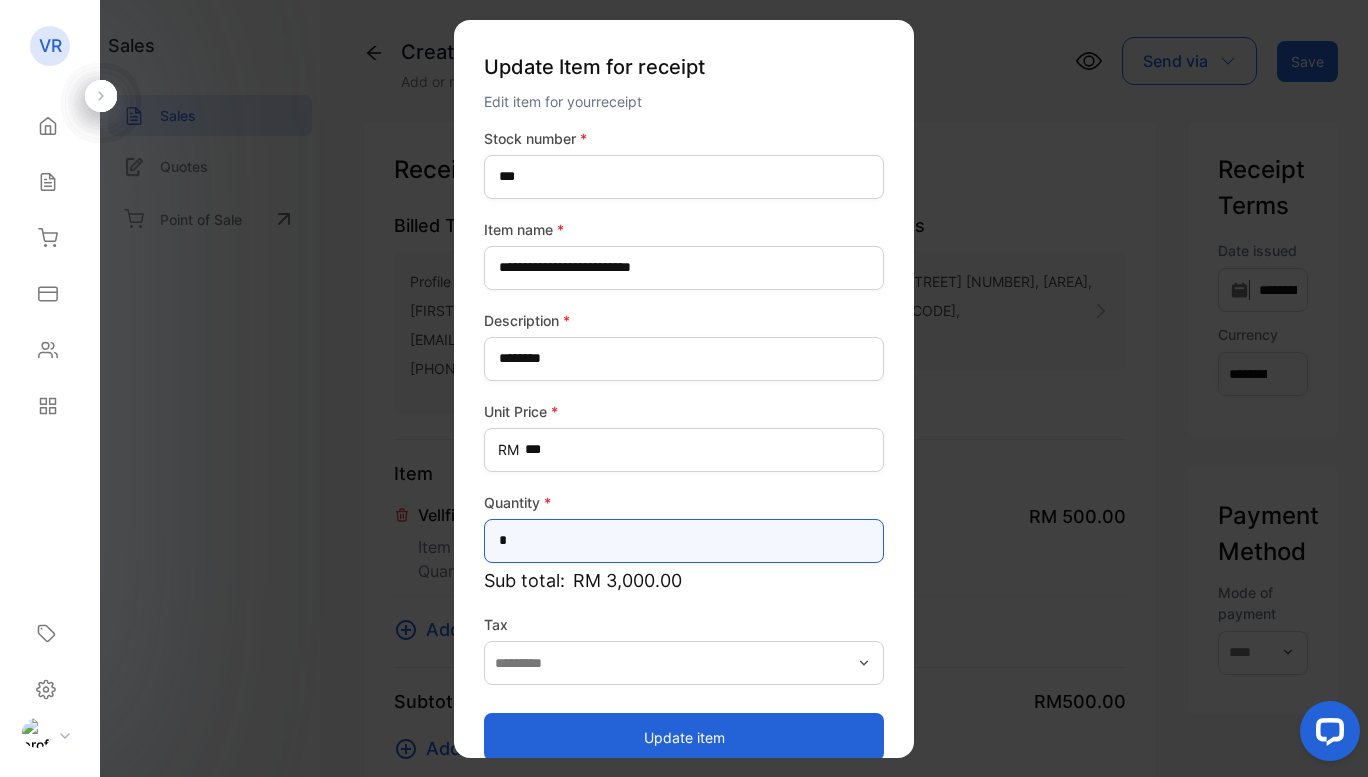 type on "*" 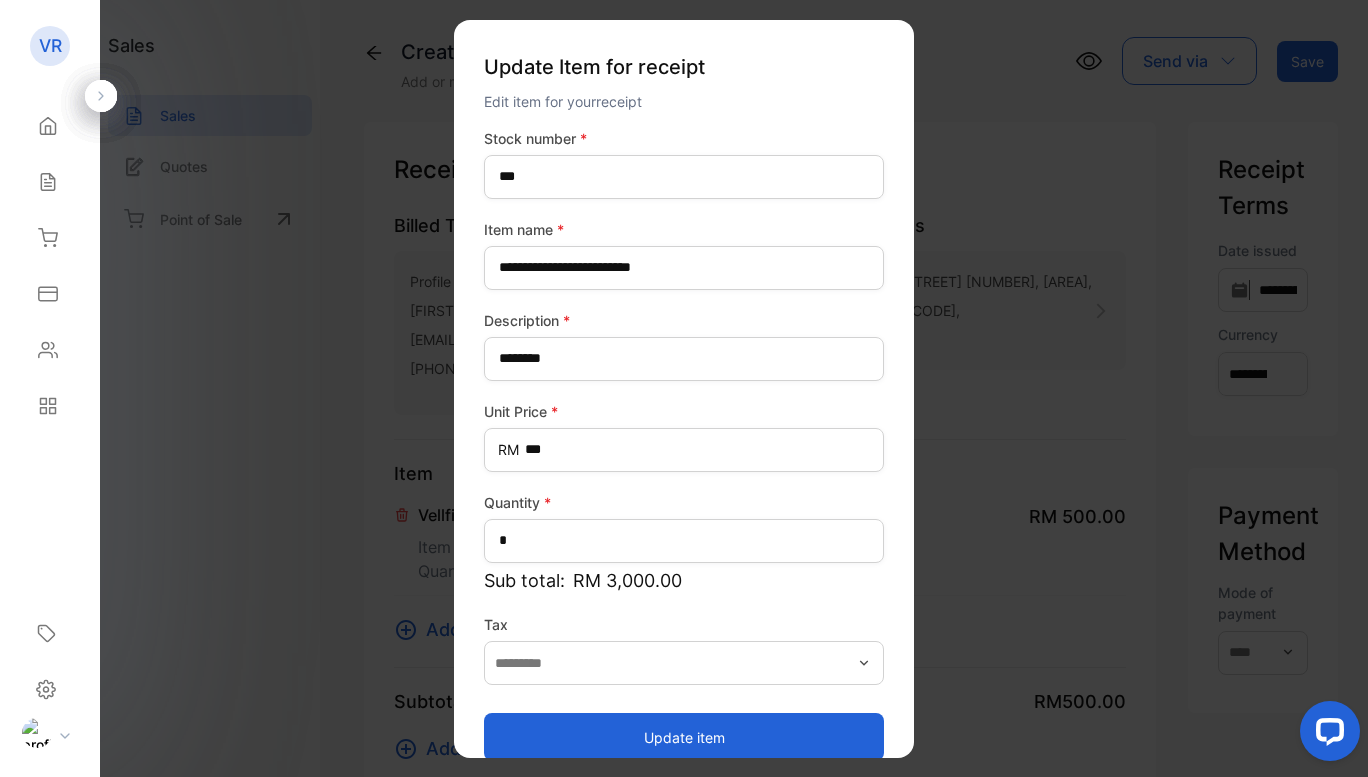 click on "Update item" at bounding box center (684, 737) 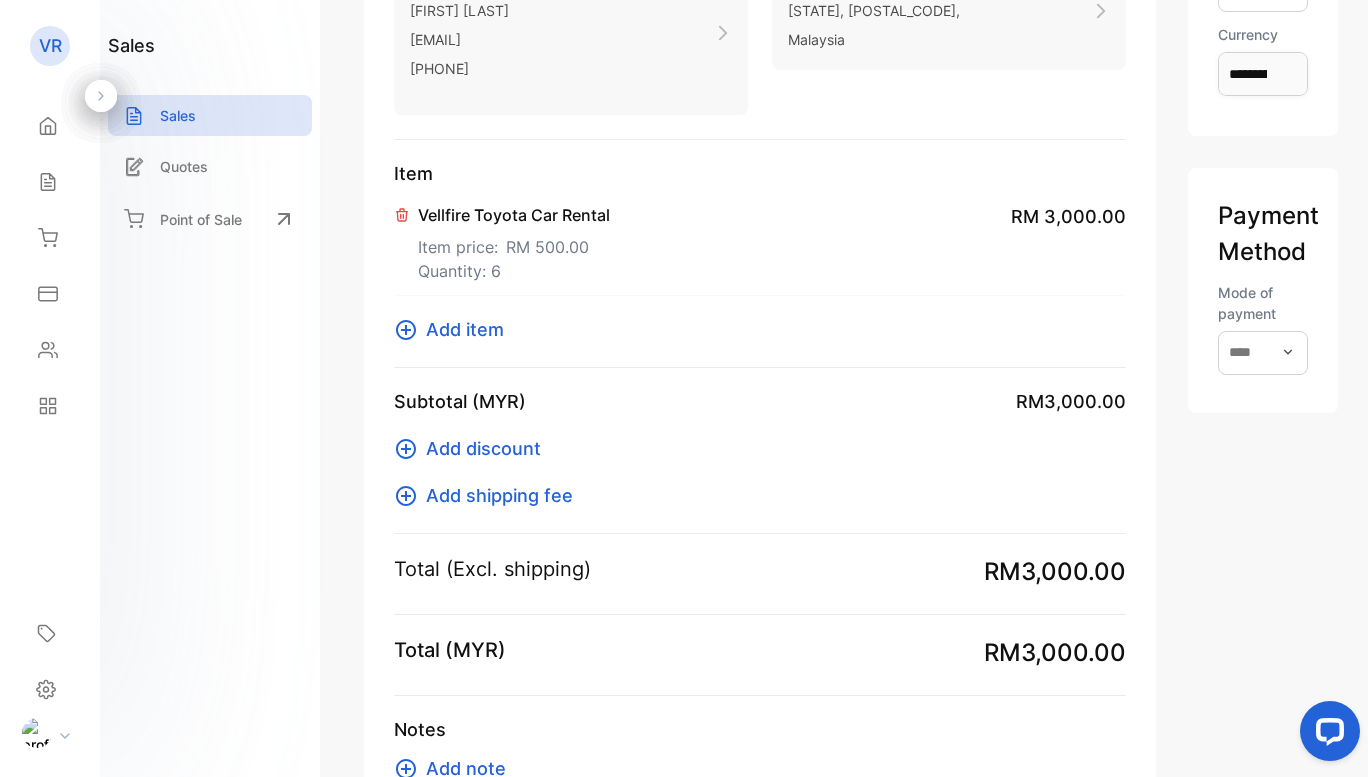 scroll, scrollTop: 0, scrollLeft: 0, axis: both 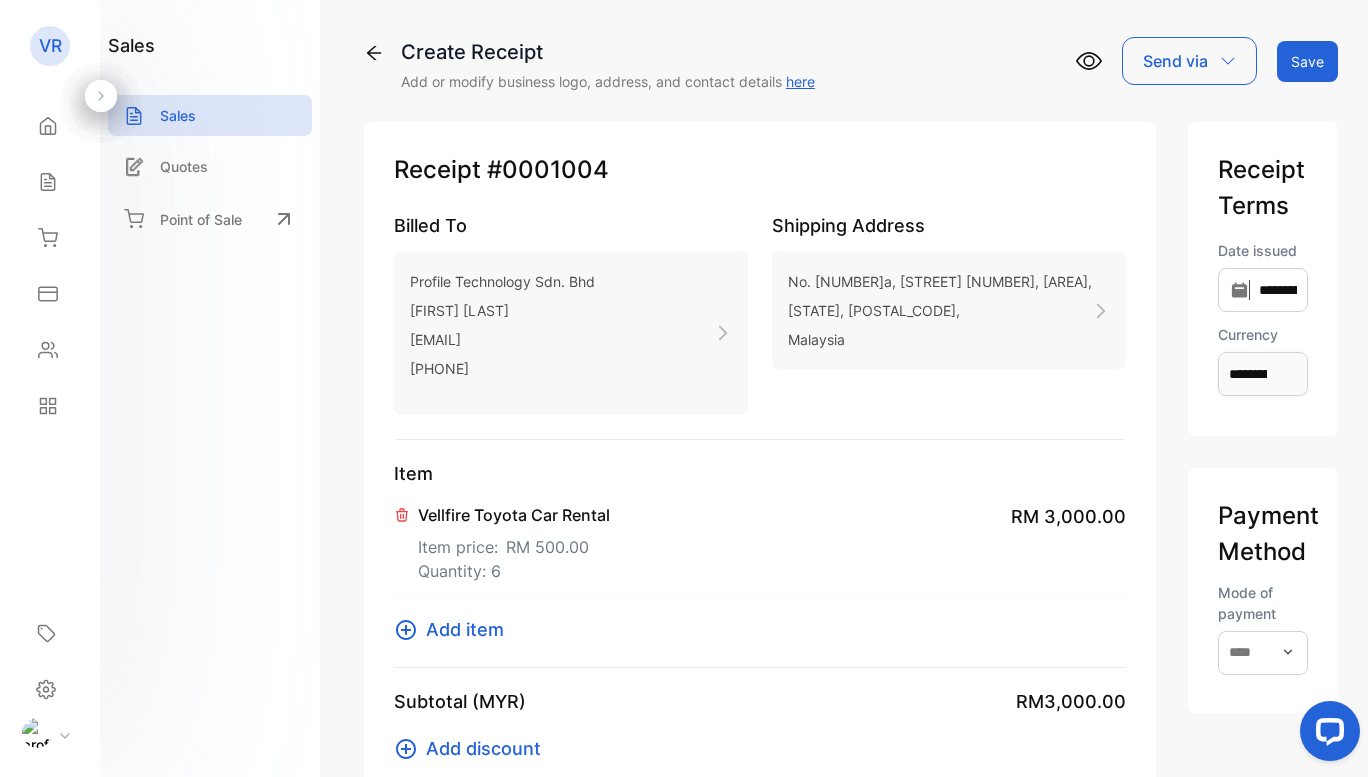 click on "Save" at bounding box center (1307, 61) 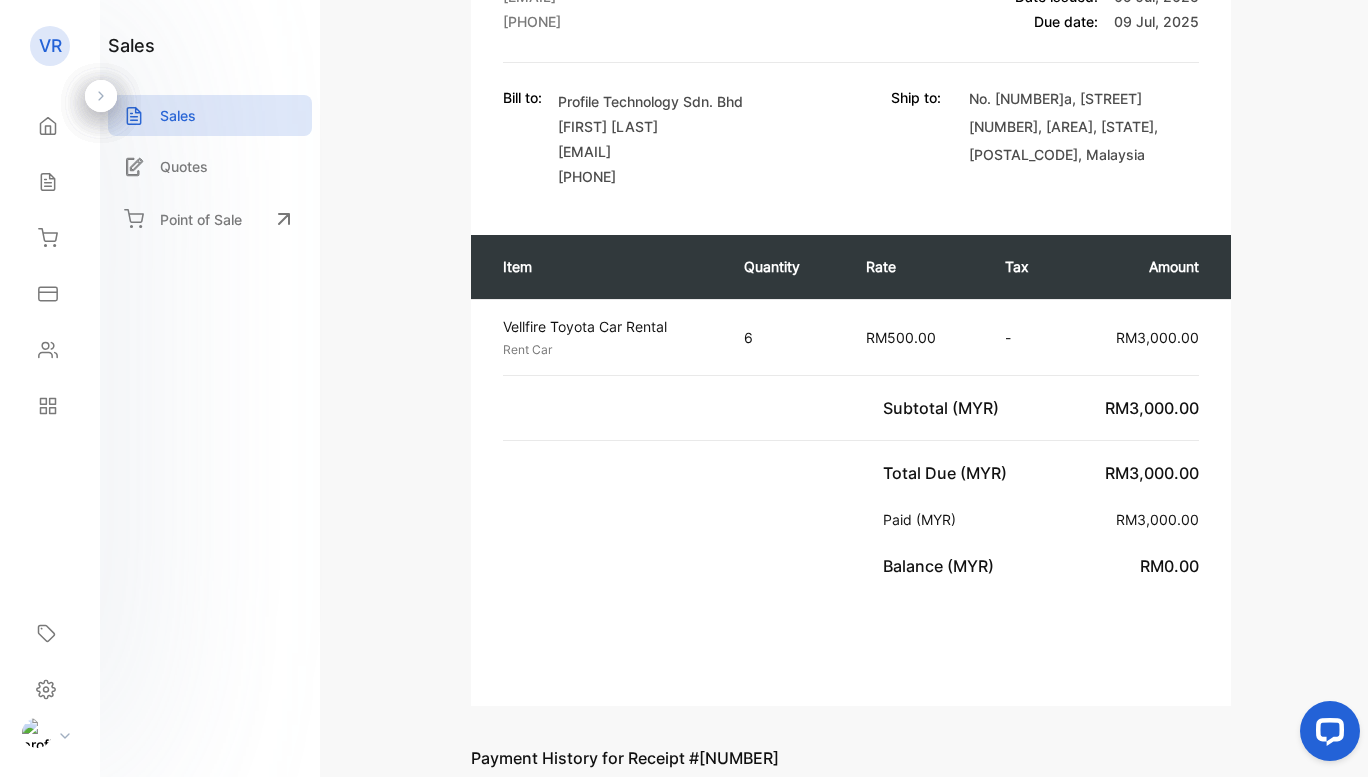 scroll, scrollTop: 0, scrollLeft: 0, axis: both 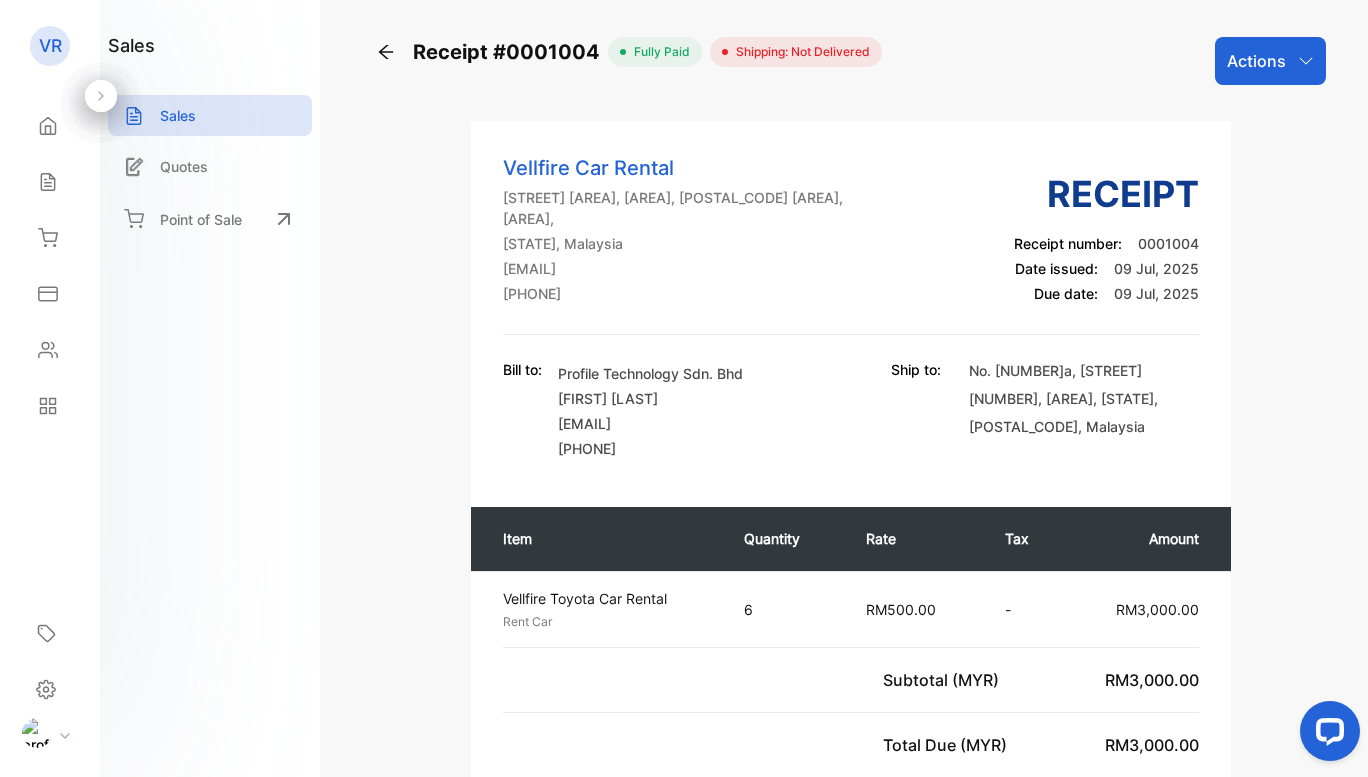 click at bounding box center [1306, 61] 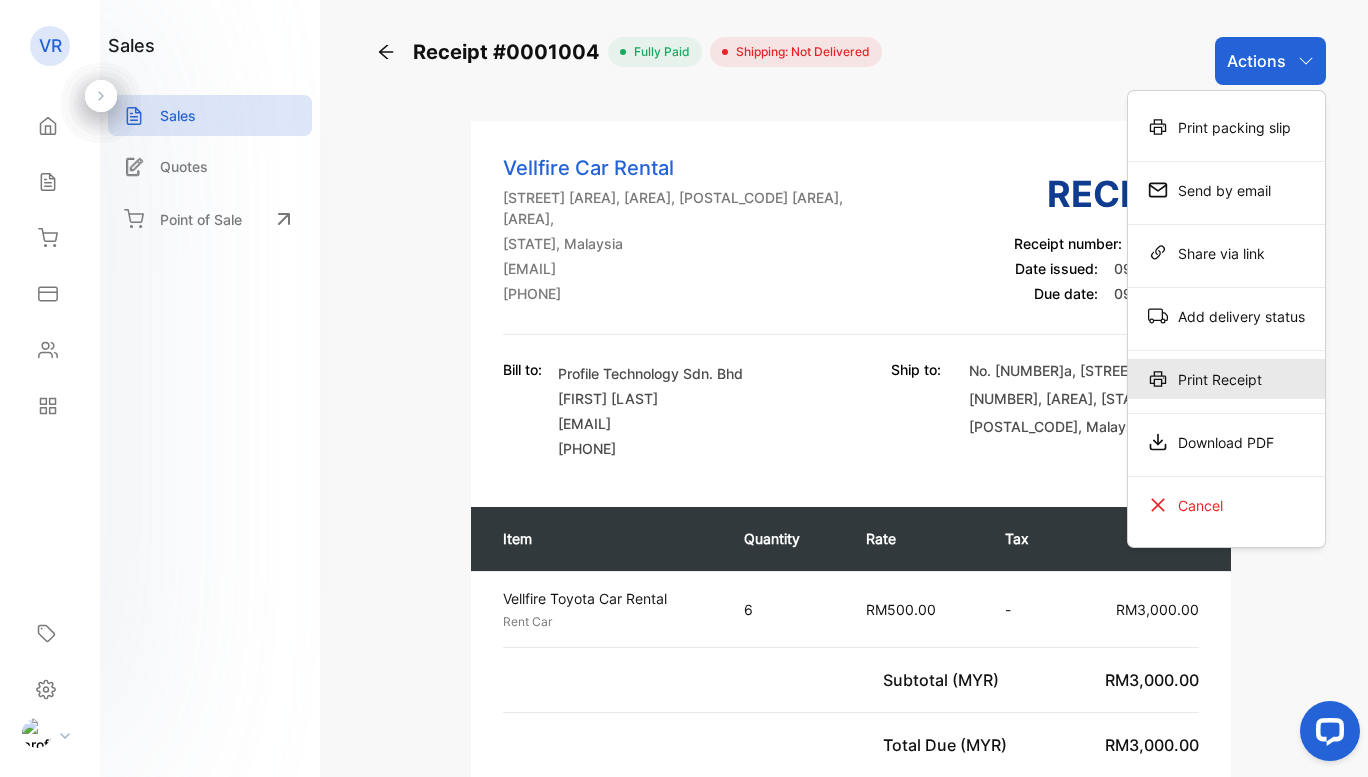 click on "Print Receipt" at bounding box center [1226, 127] 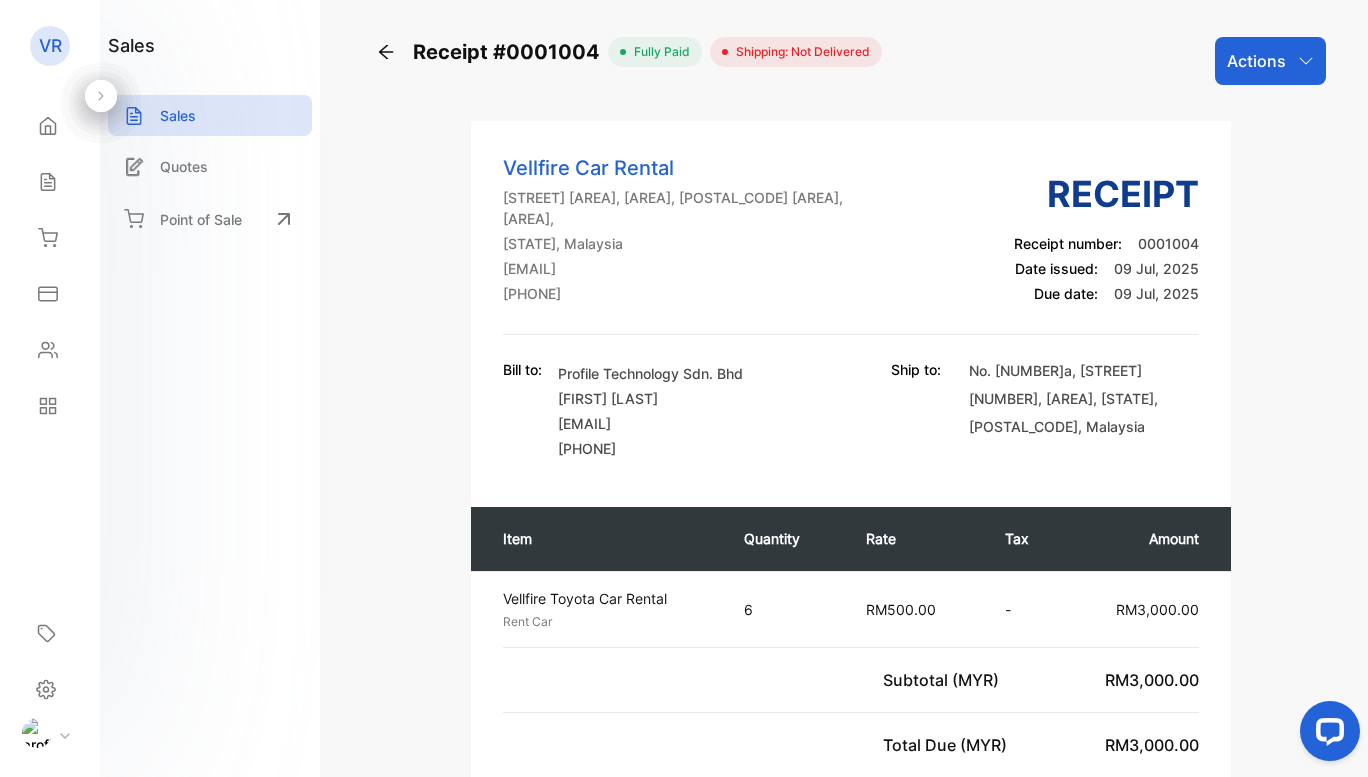 click at bounding box center [48, 126] 